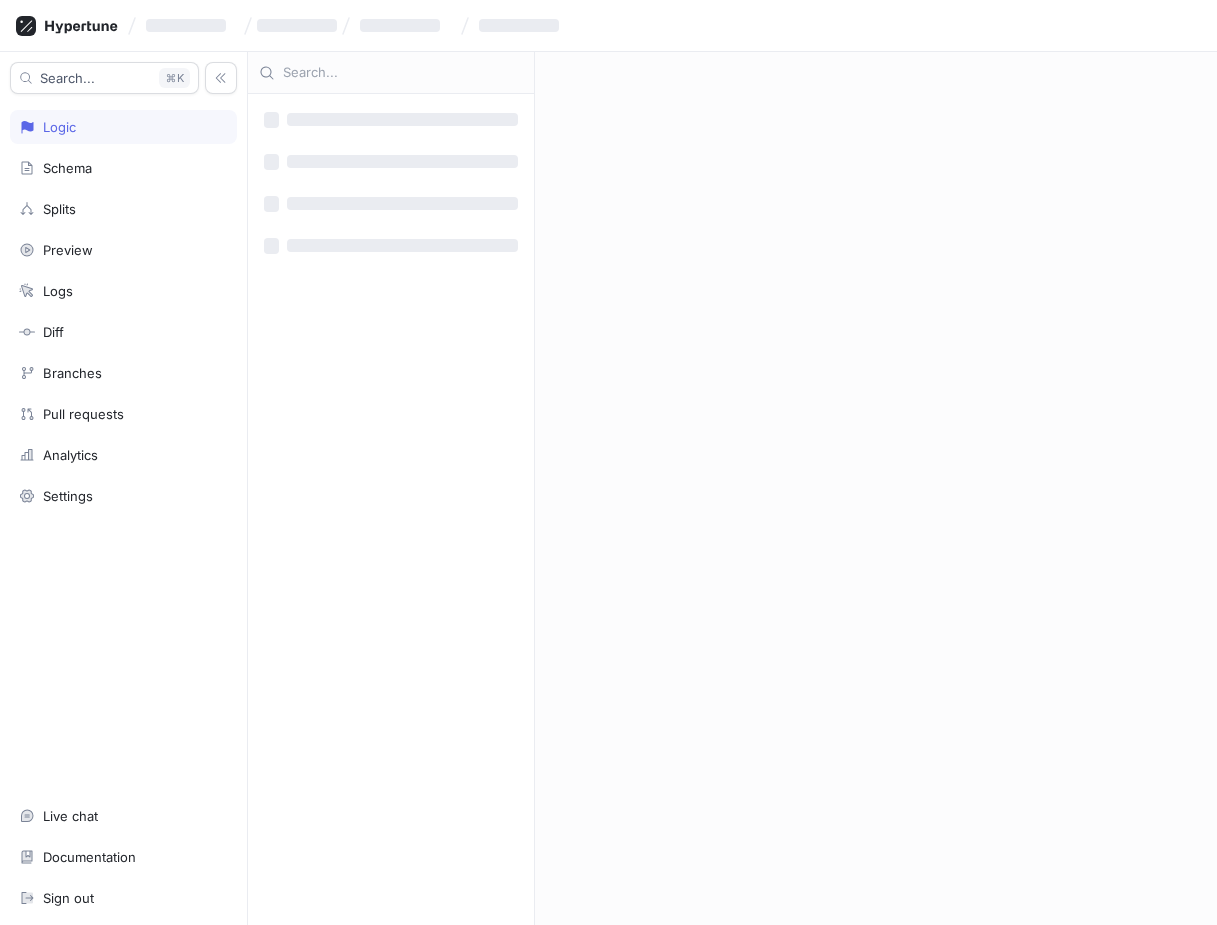 scroll, scrollTop: 0, scrollLeft: 0, axis: both 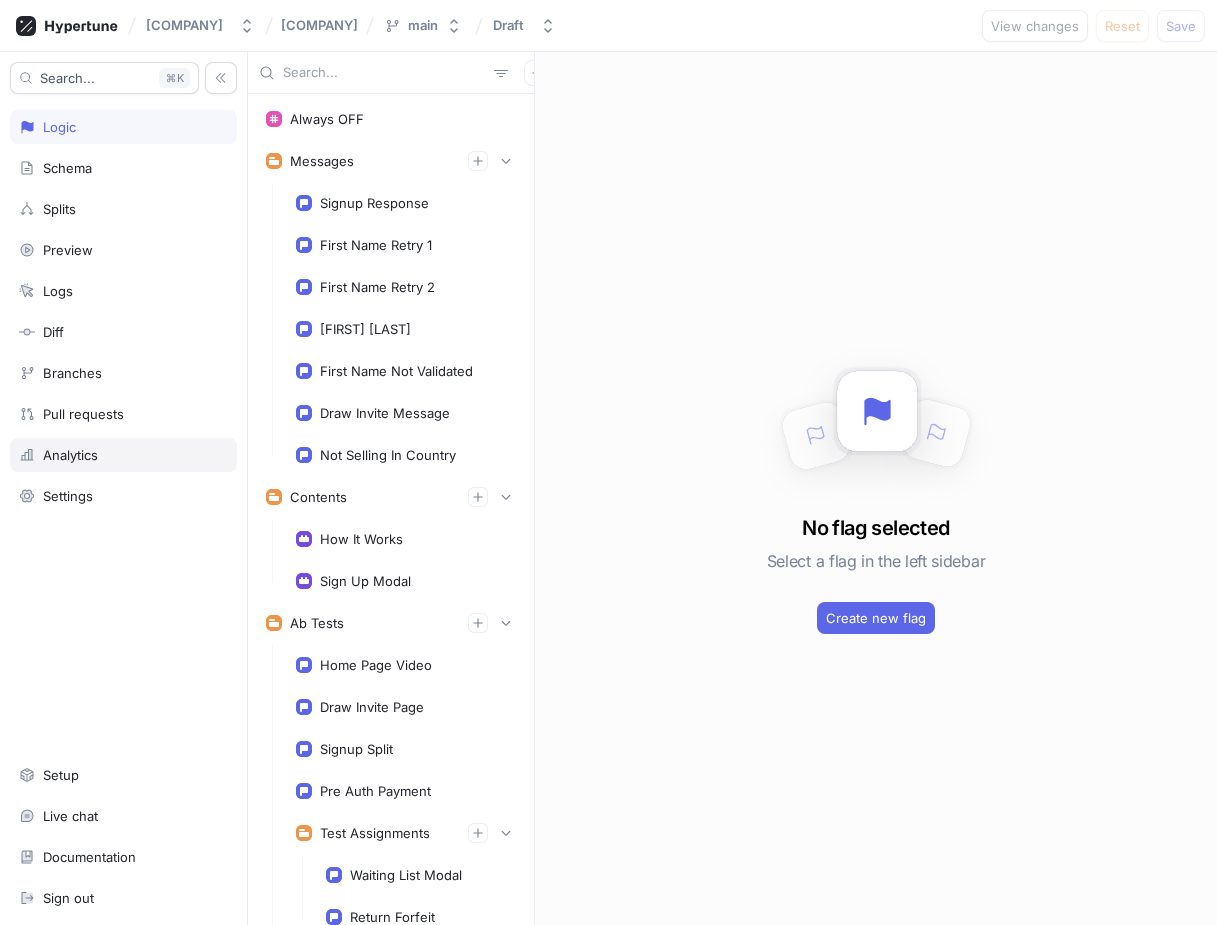 click on "Analytics" at bounding box center [123, 455] 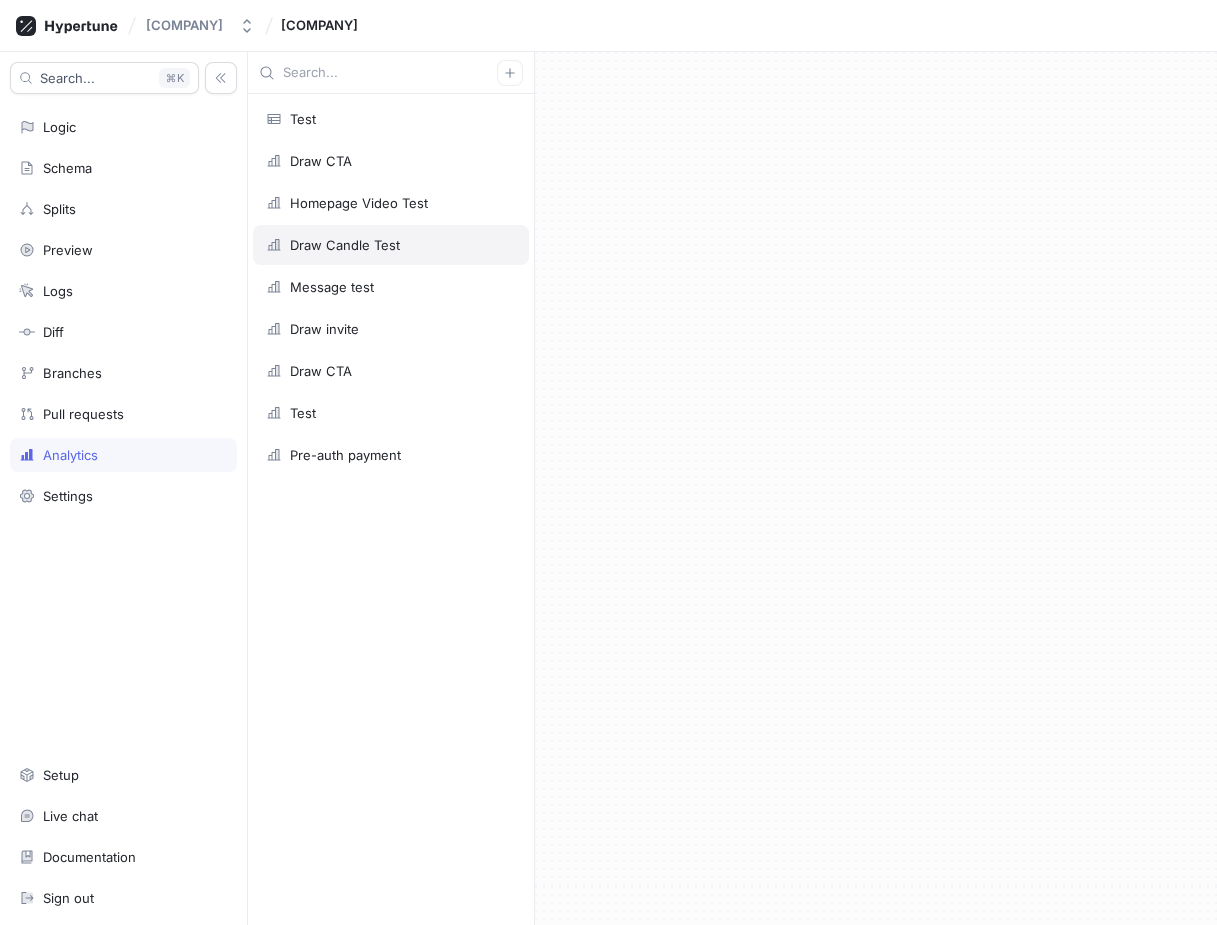 click on "Draw Candle Test" at bounding box center (391, 245) 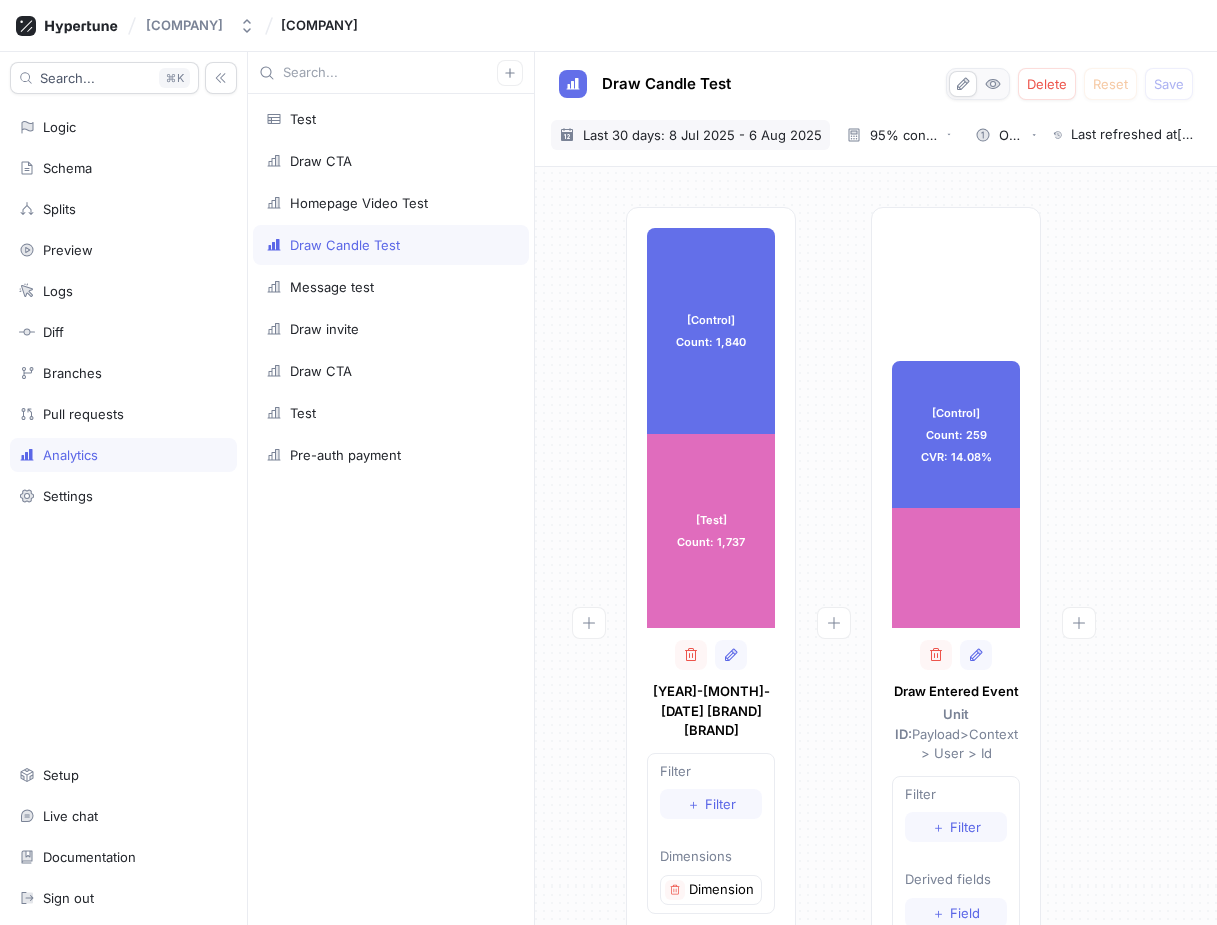 click on "Last 30 days: 8 Jul 2025 - 6 Aug 2025" at bounding box center (702, 135) 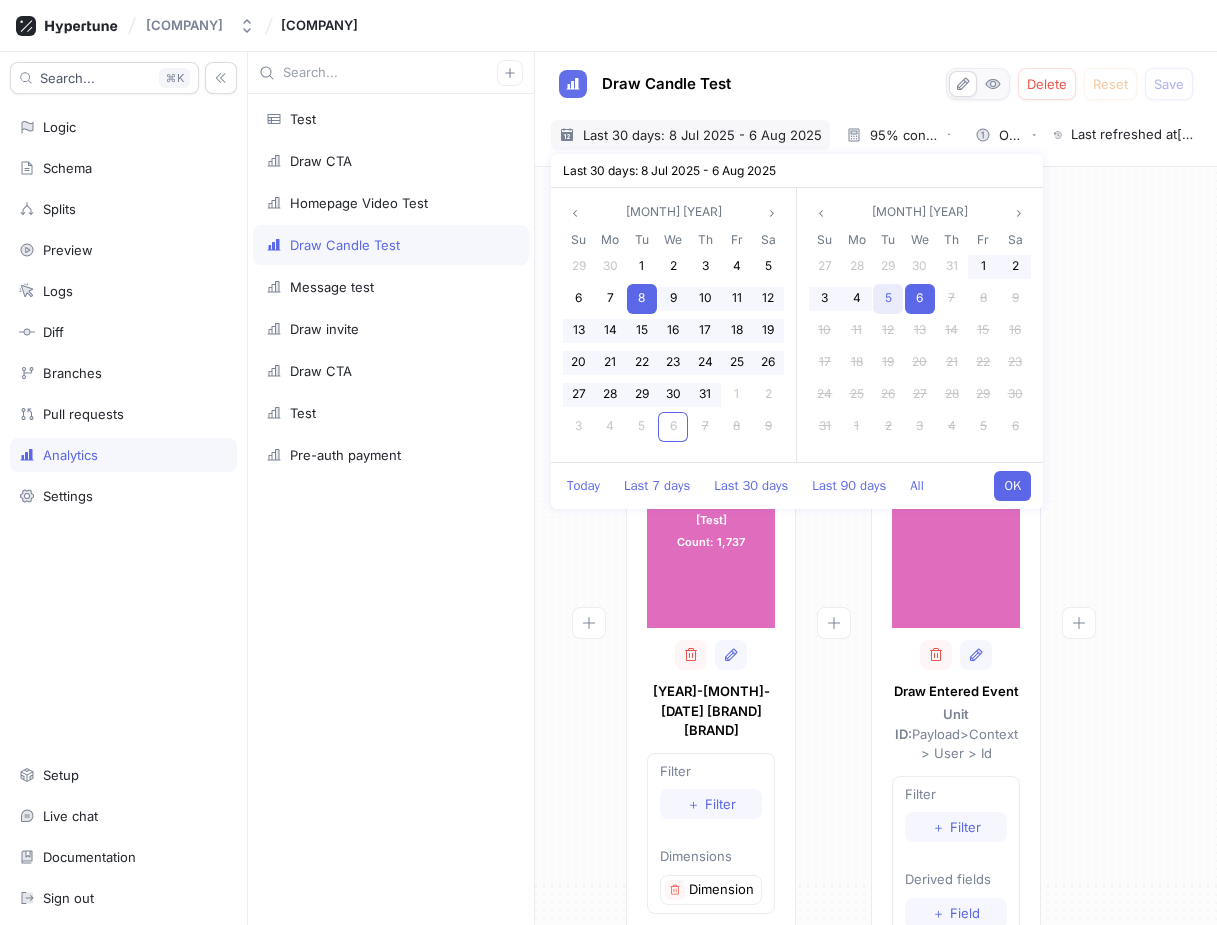 click on "5" at bounding box center (888, 297) 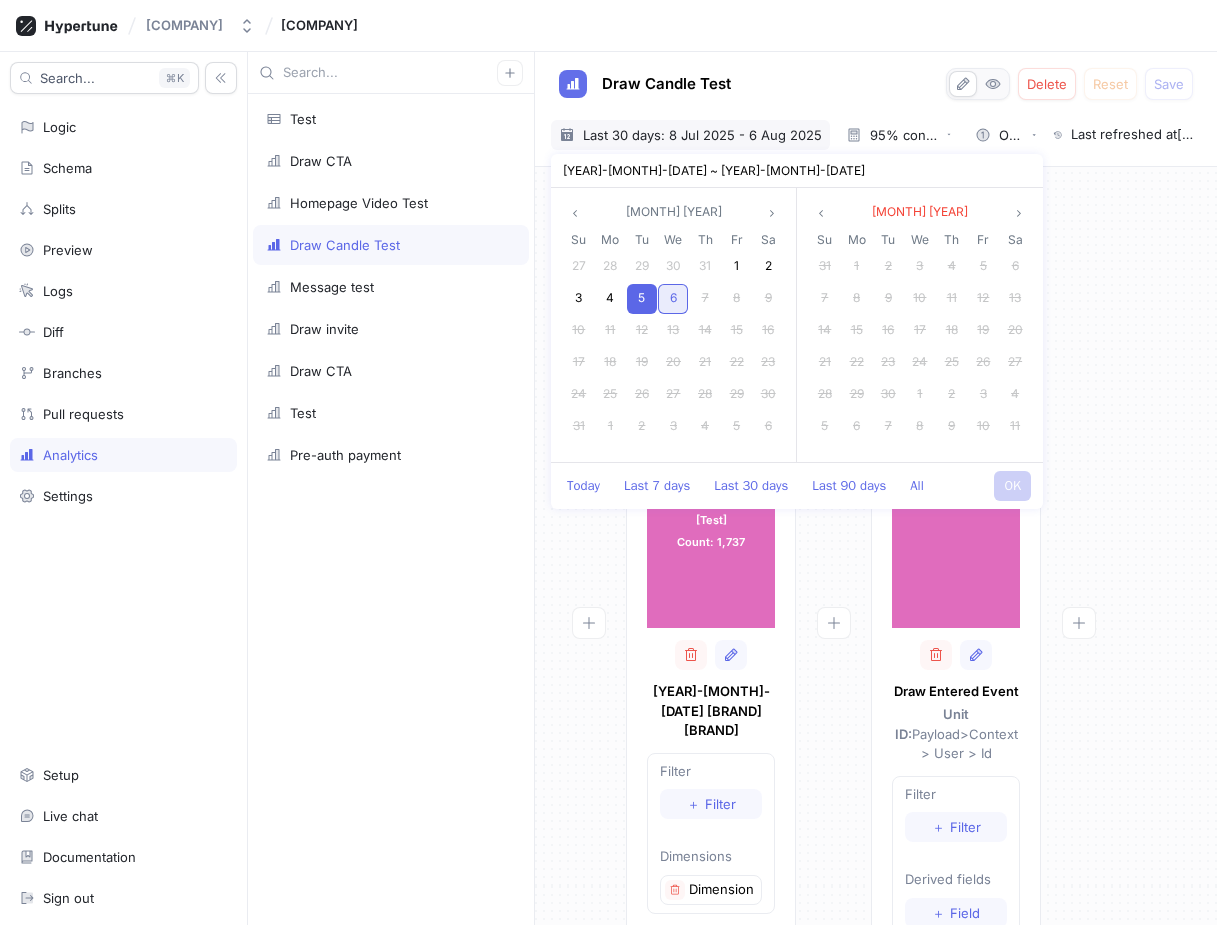 click on "6" at bounding box center (673, 299) 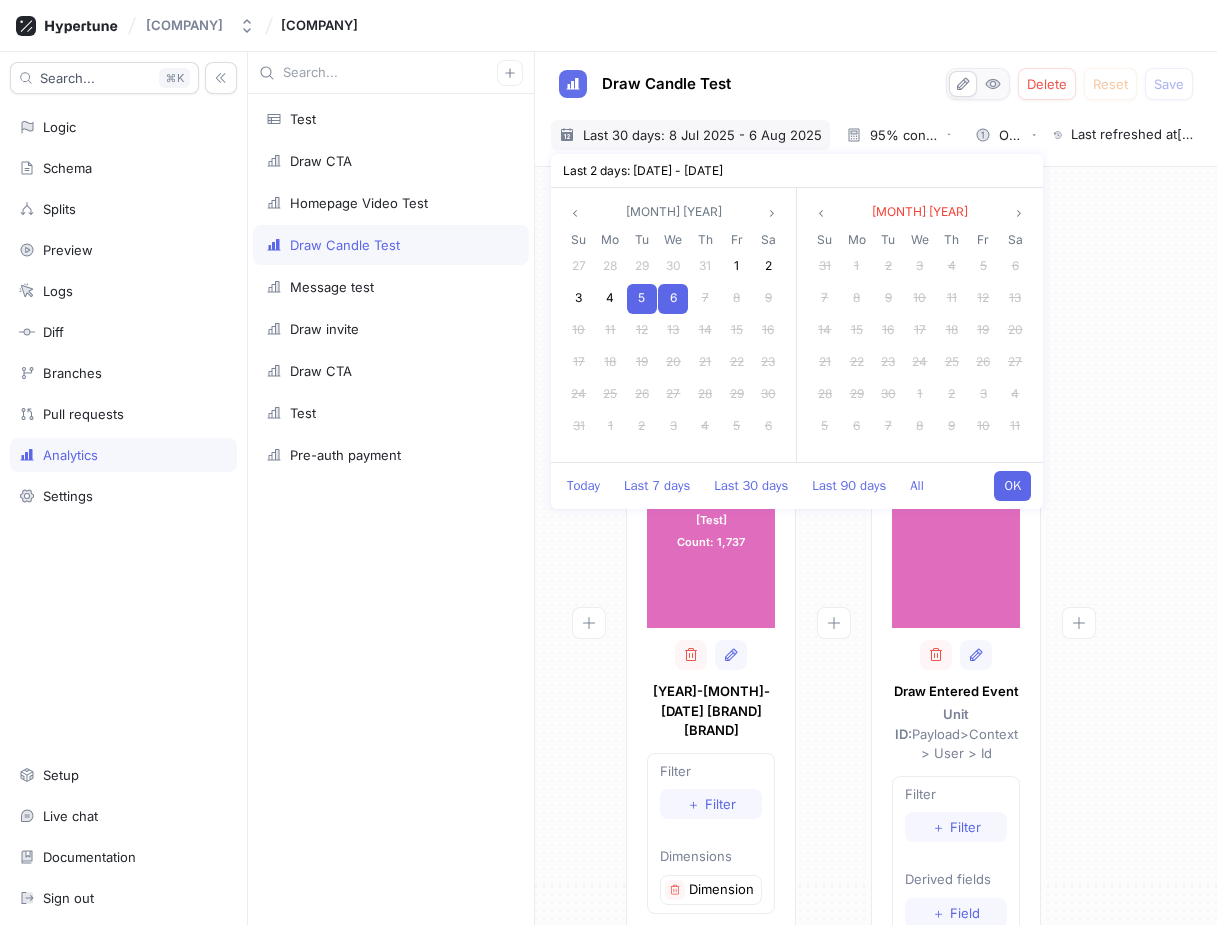 click on "OK" at bounding box center [1012, 486] 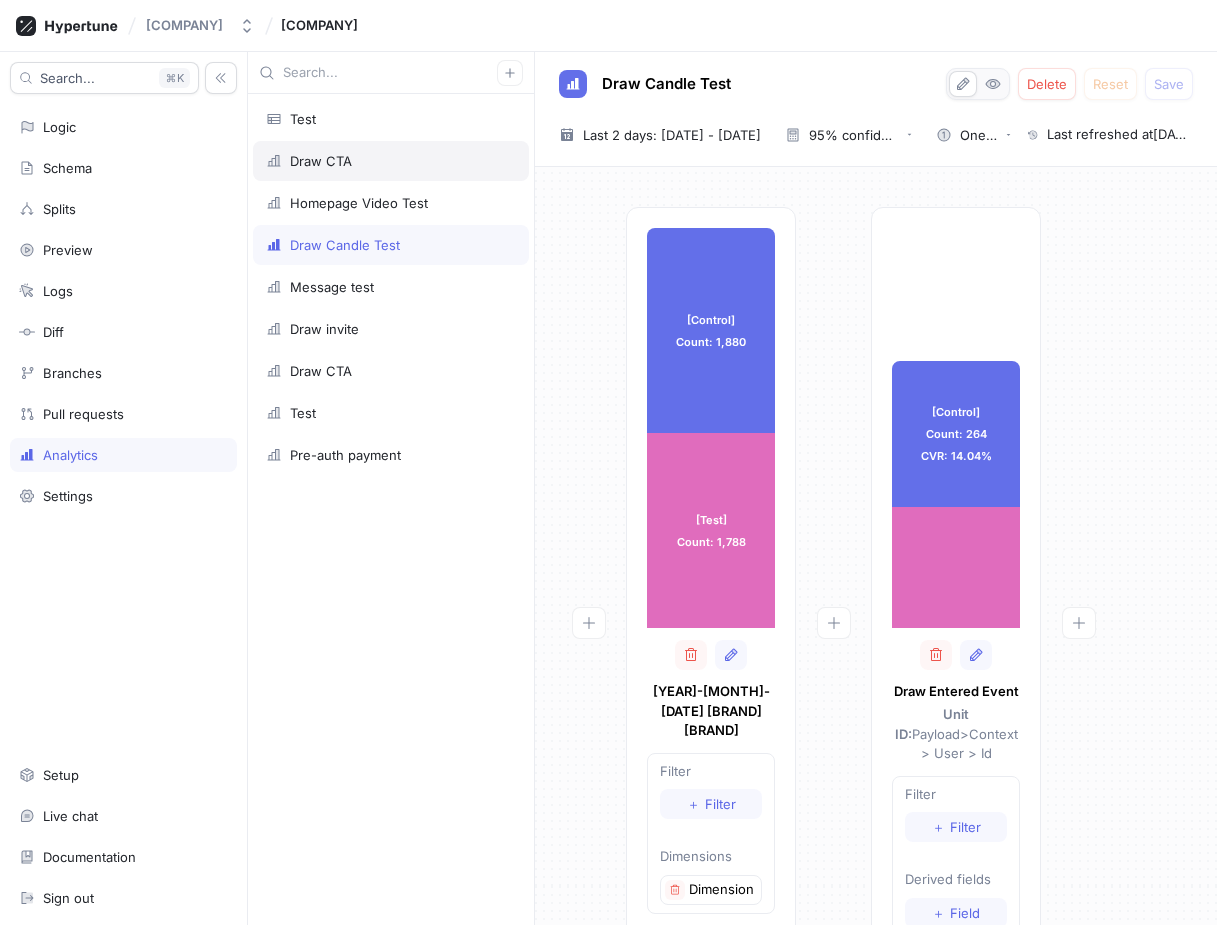 click on "Draw CTA" at bounding box center [391, 161] 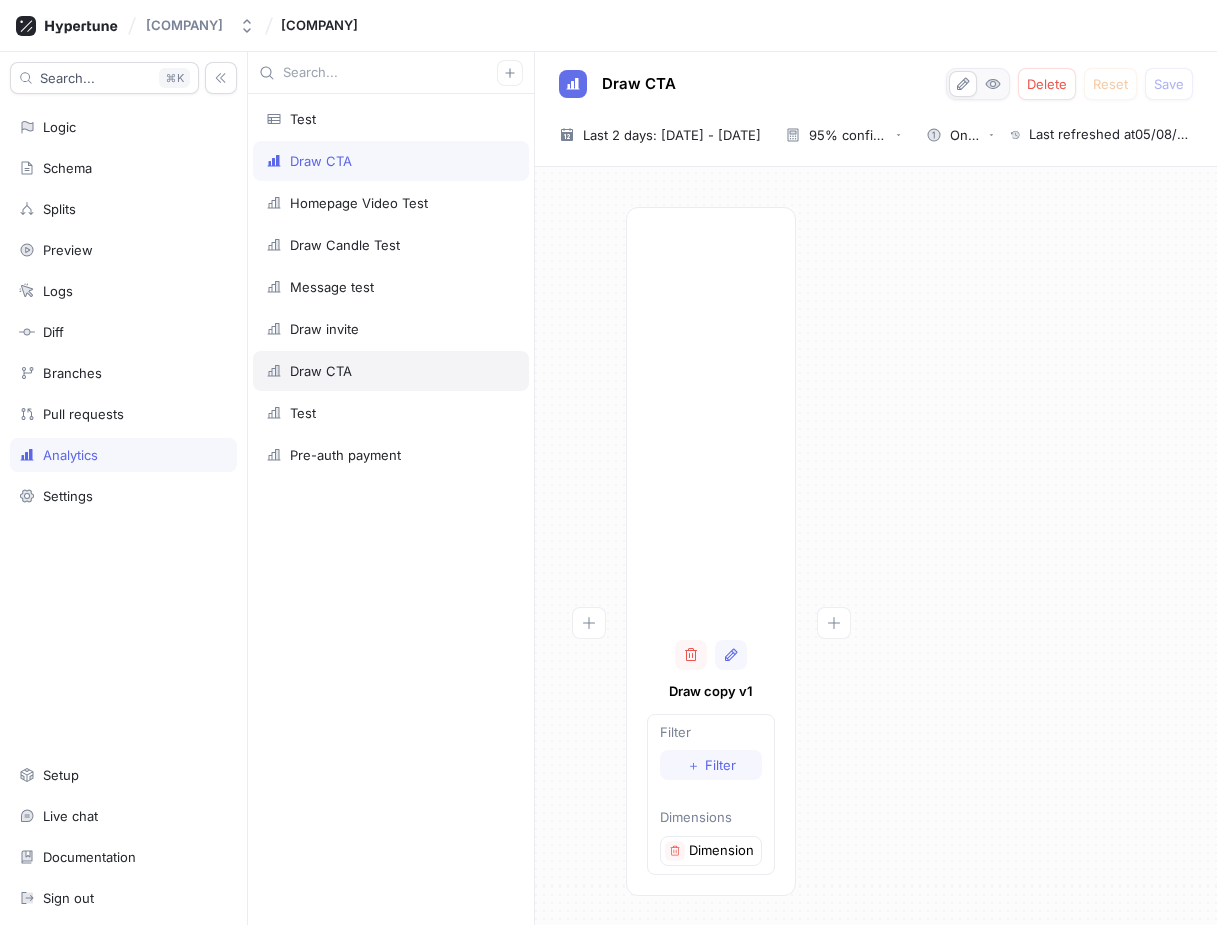 click on "Draw CTA" at bounding box center [391, 371] 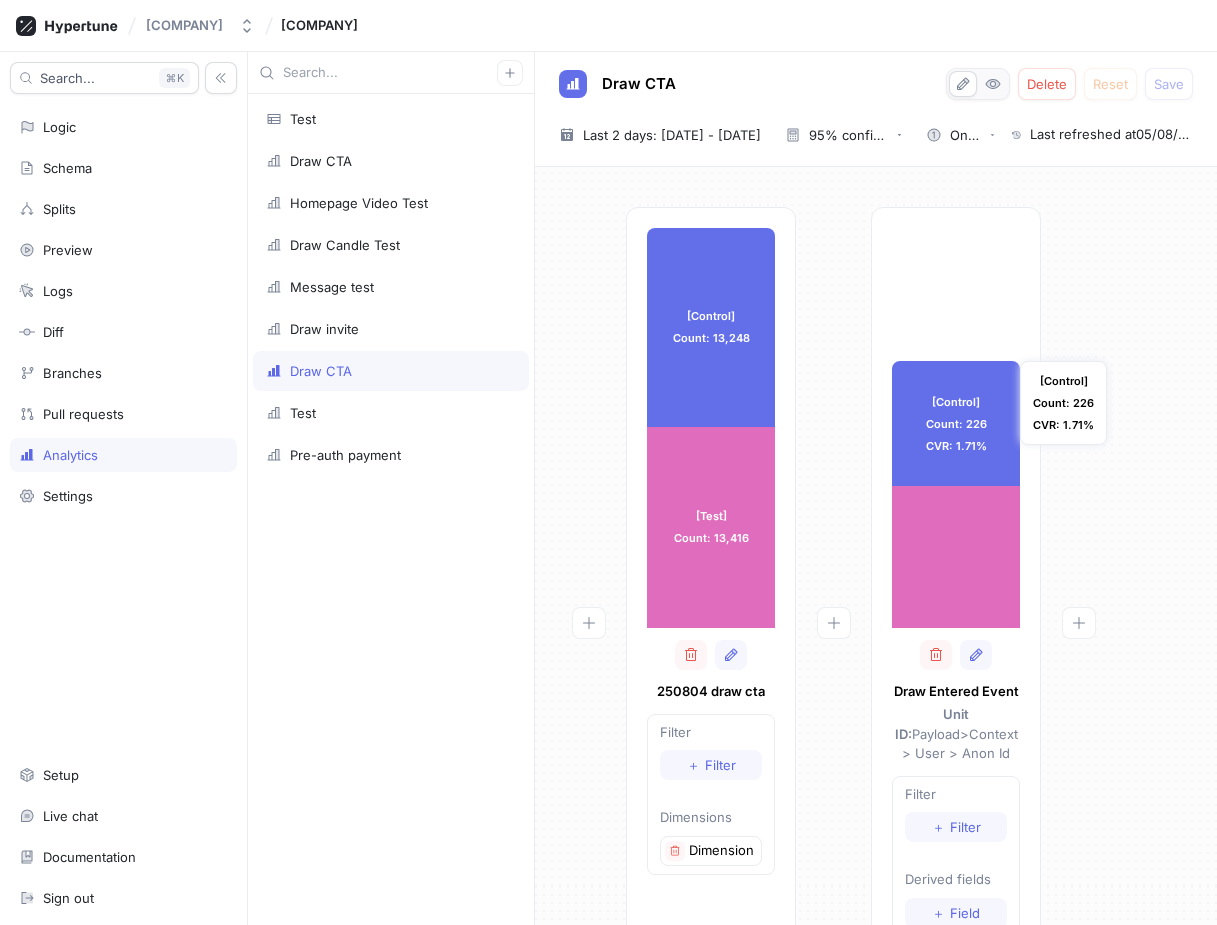 scroll, scrollTop: 0, scrollLeft: 0, axis: both 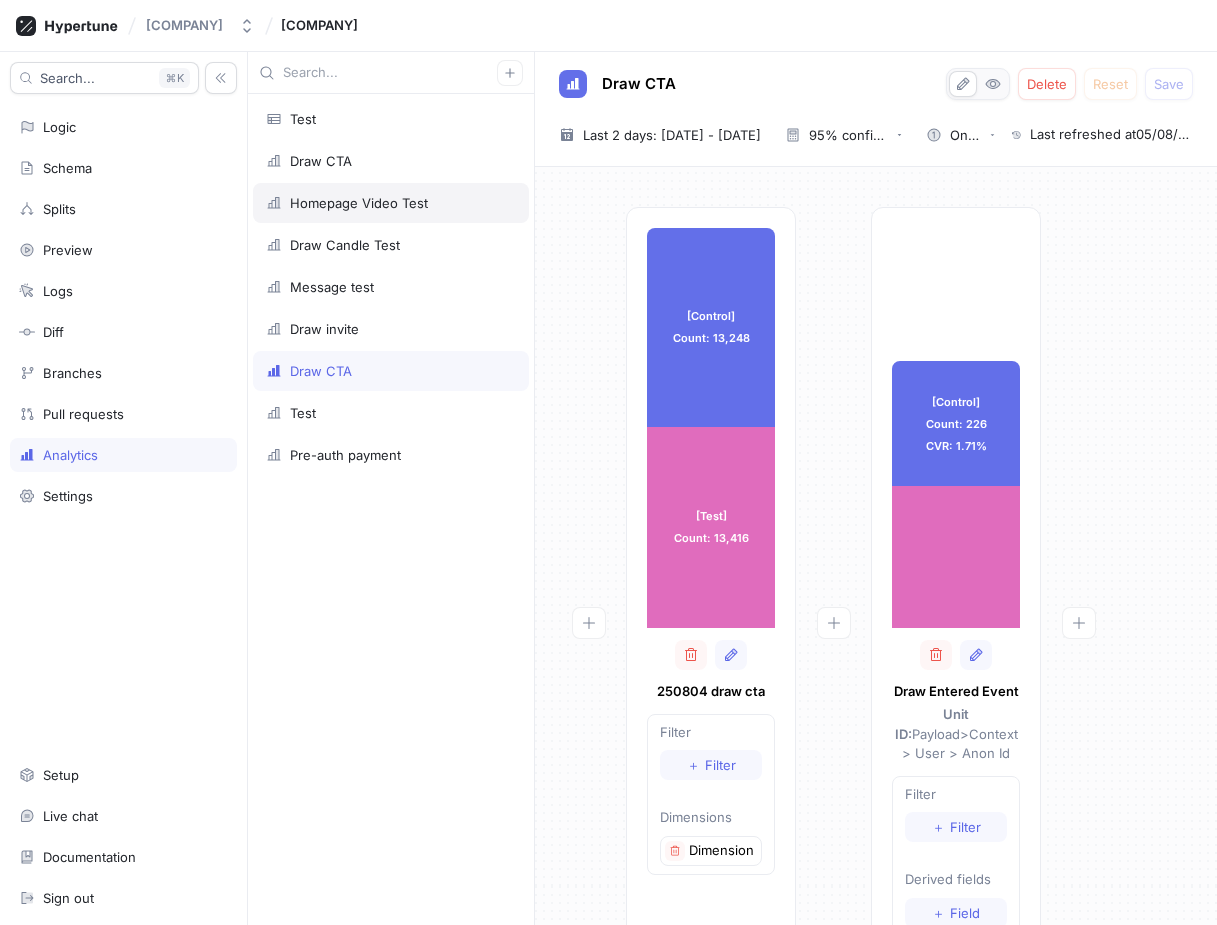 click on "Homepage Video Test" at bounding box center [391, 203] 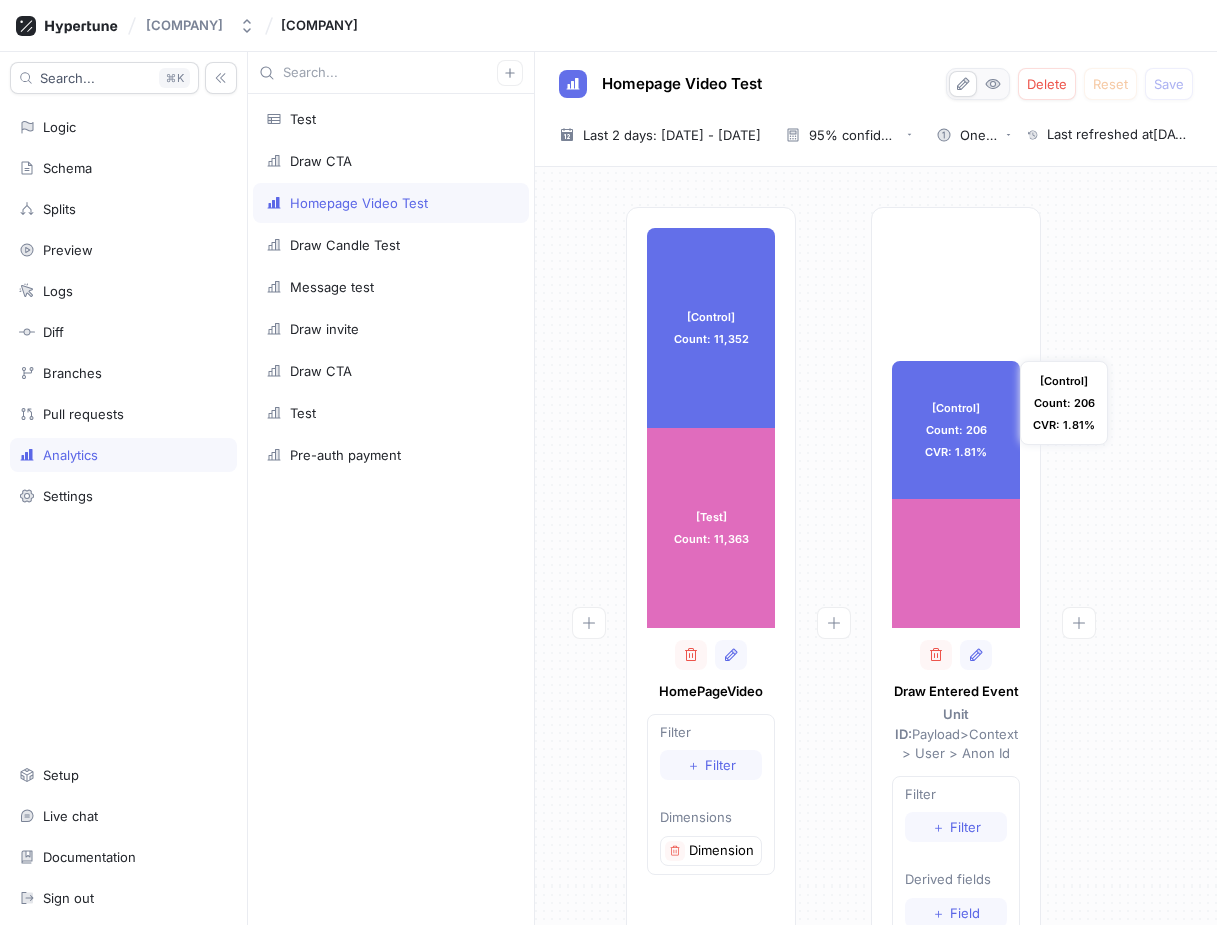 scroll, scrollTop: 0, scrollLeft: 0, axis: both 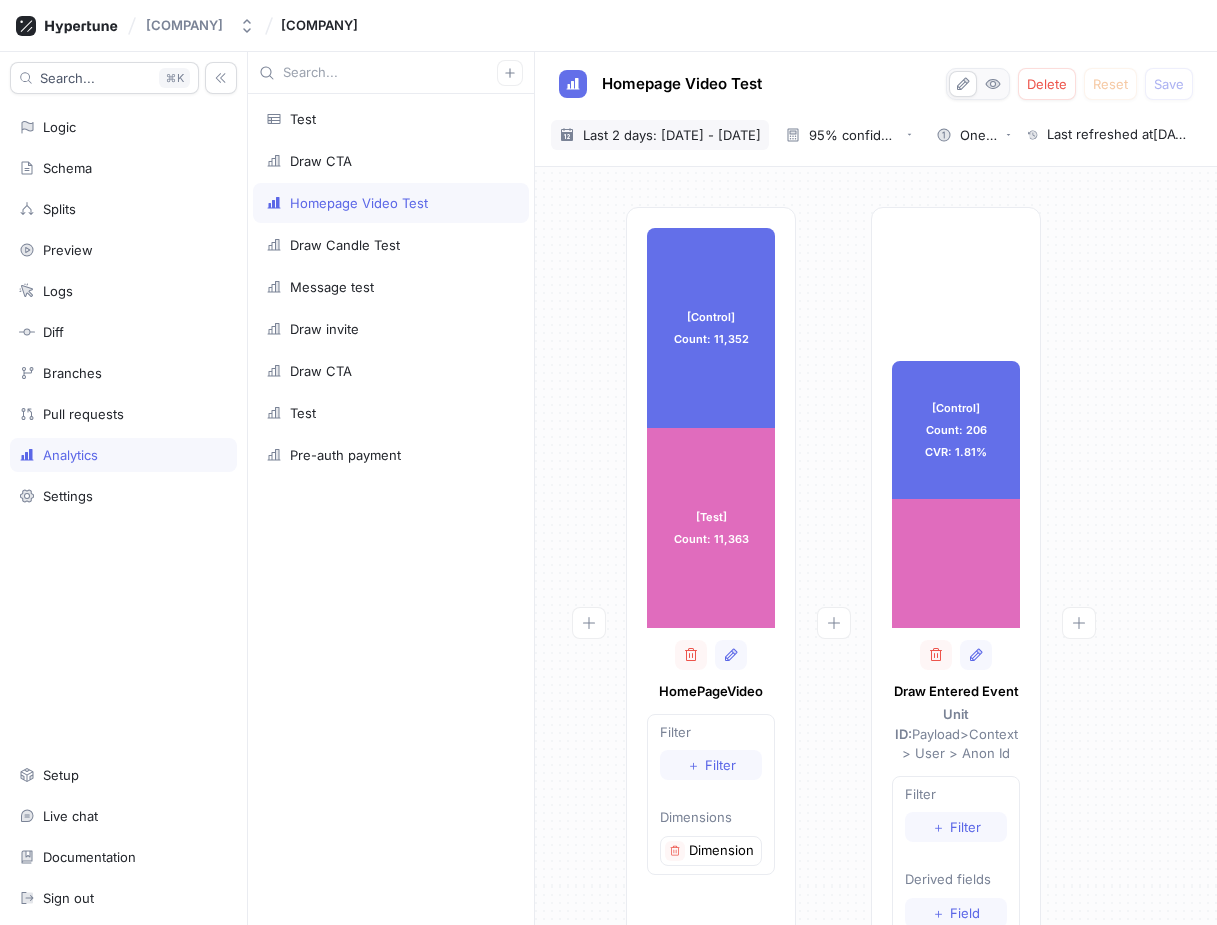 click on "Last 2 days: [DATE] - [DATE]" at bounding box center [672, 135] 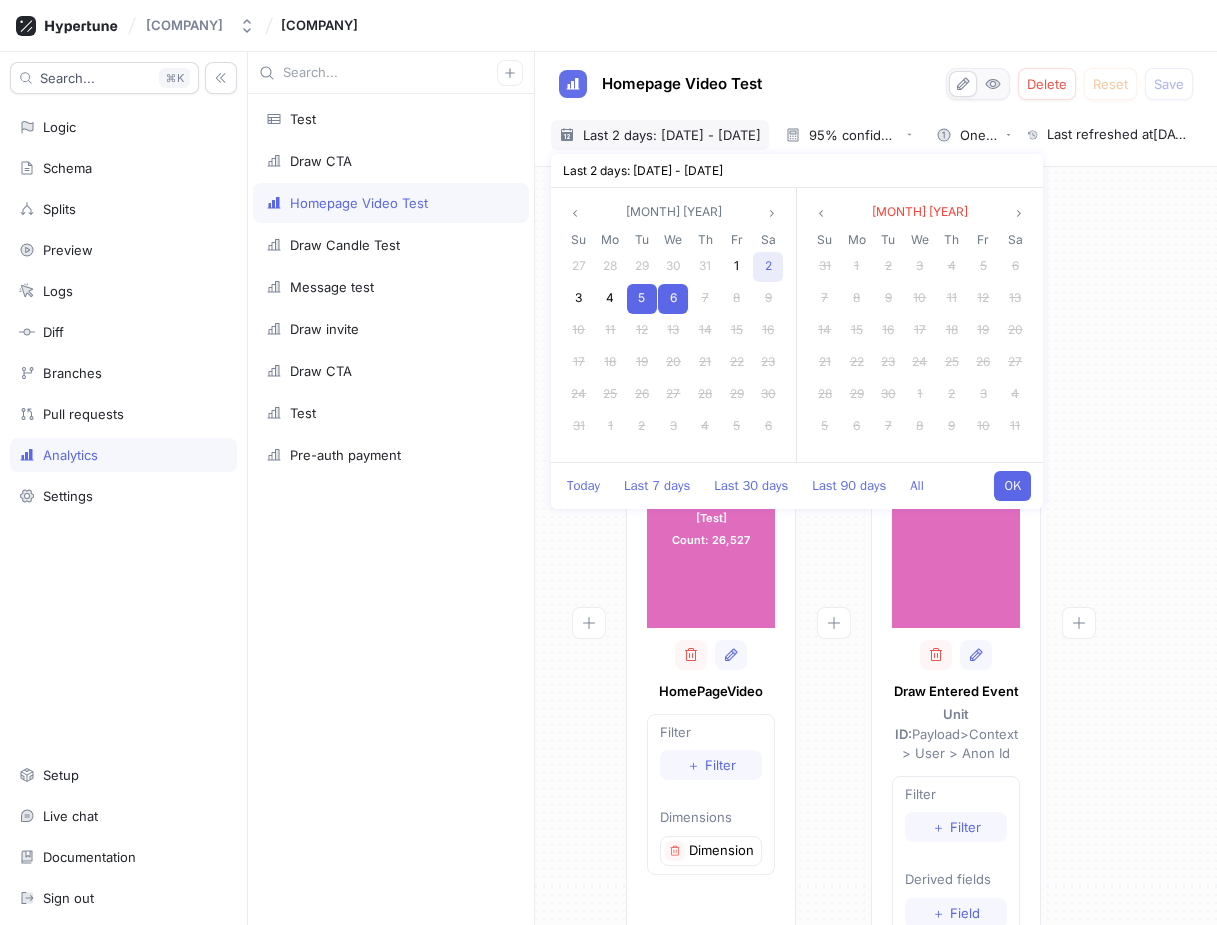 click on "2" at bounding box center [768, 265] 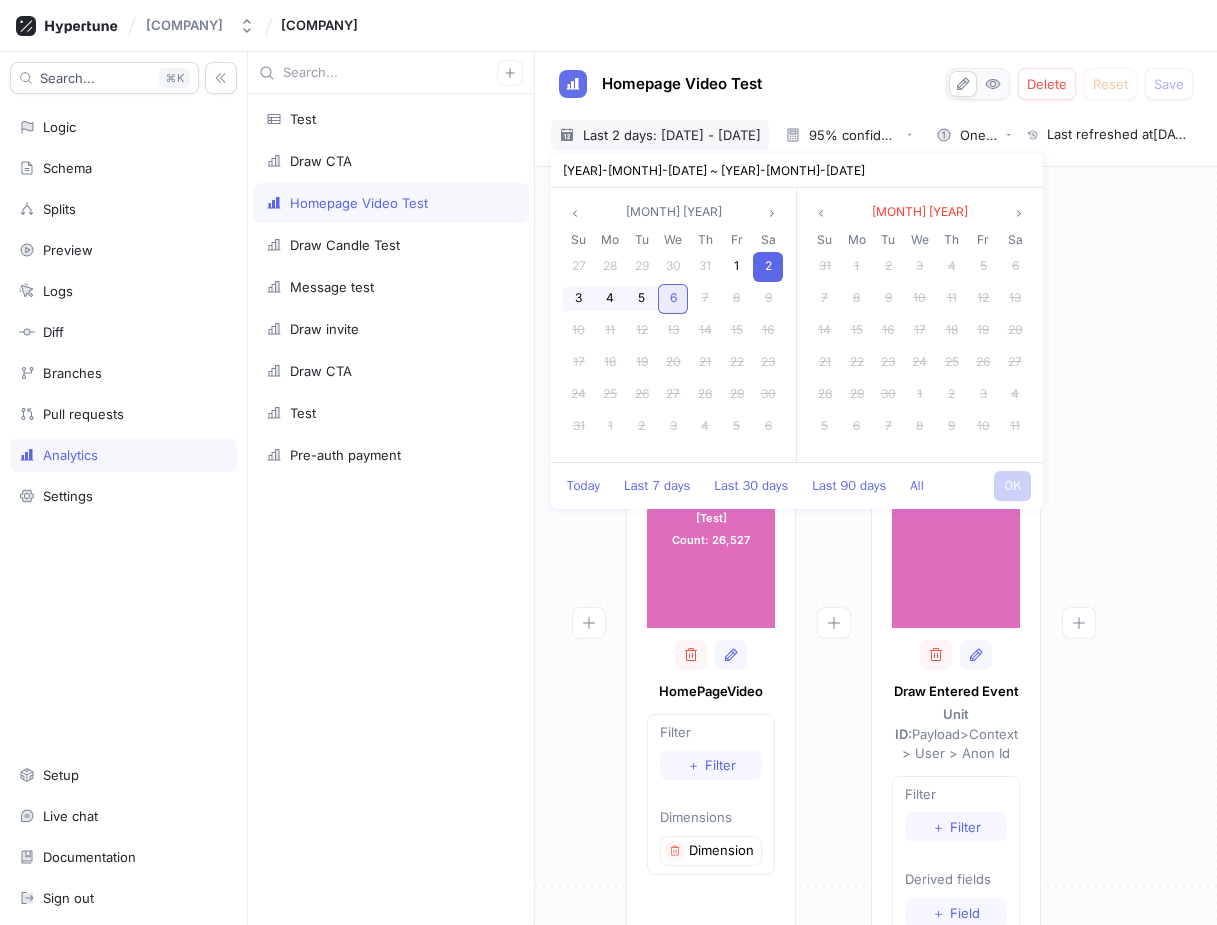 click on "6" at bounding box center [673, 299] 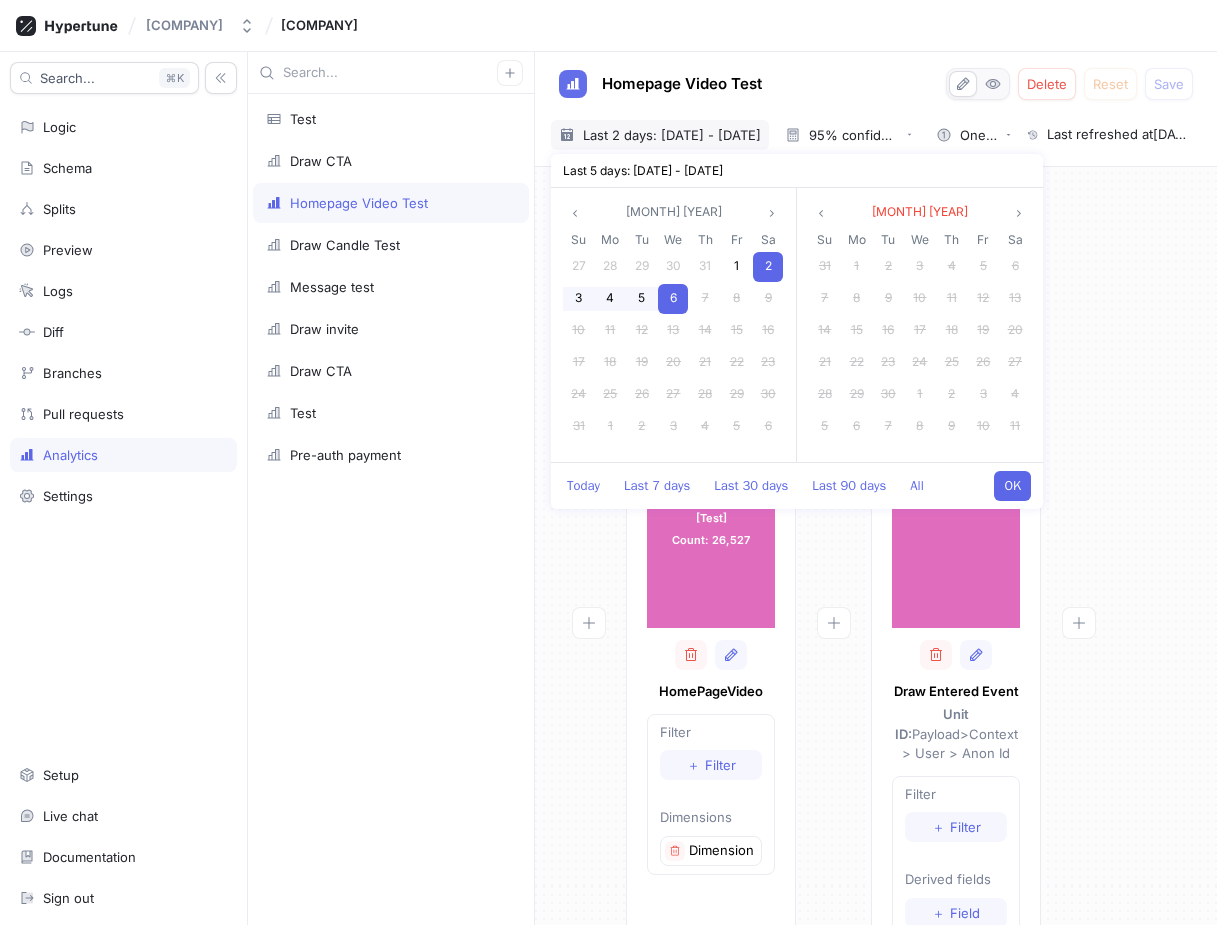 click on "OK" at bounding box center [1012, 486] 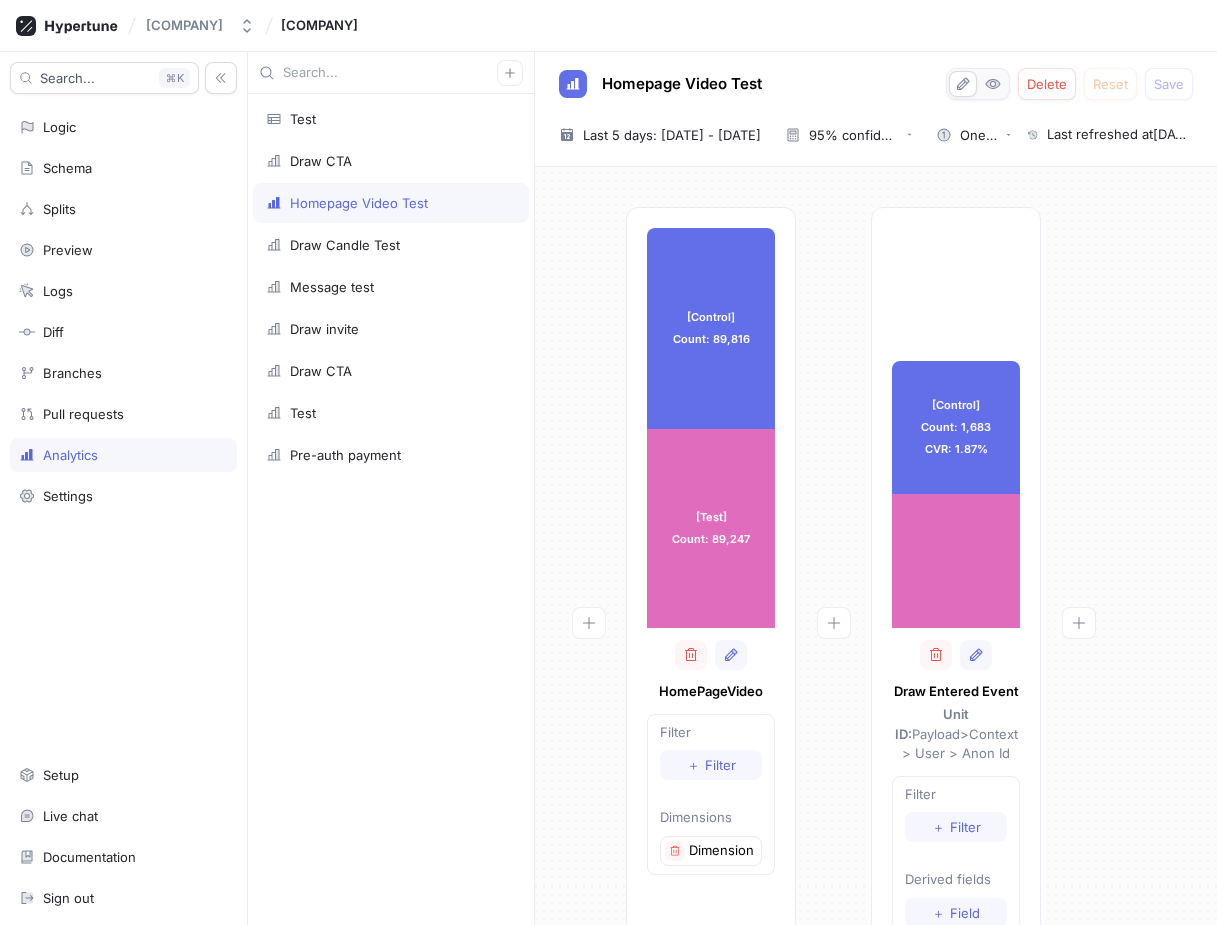 scroll, scrollTop: 0, scrollLeft: 0, axis: both 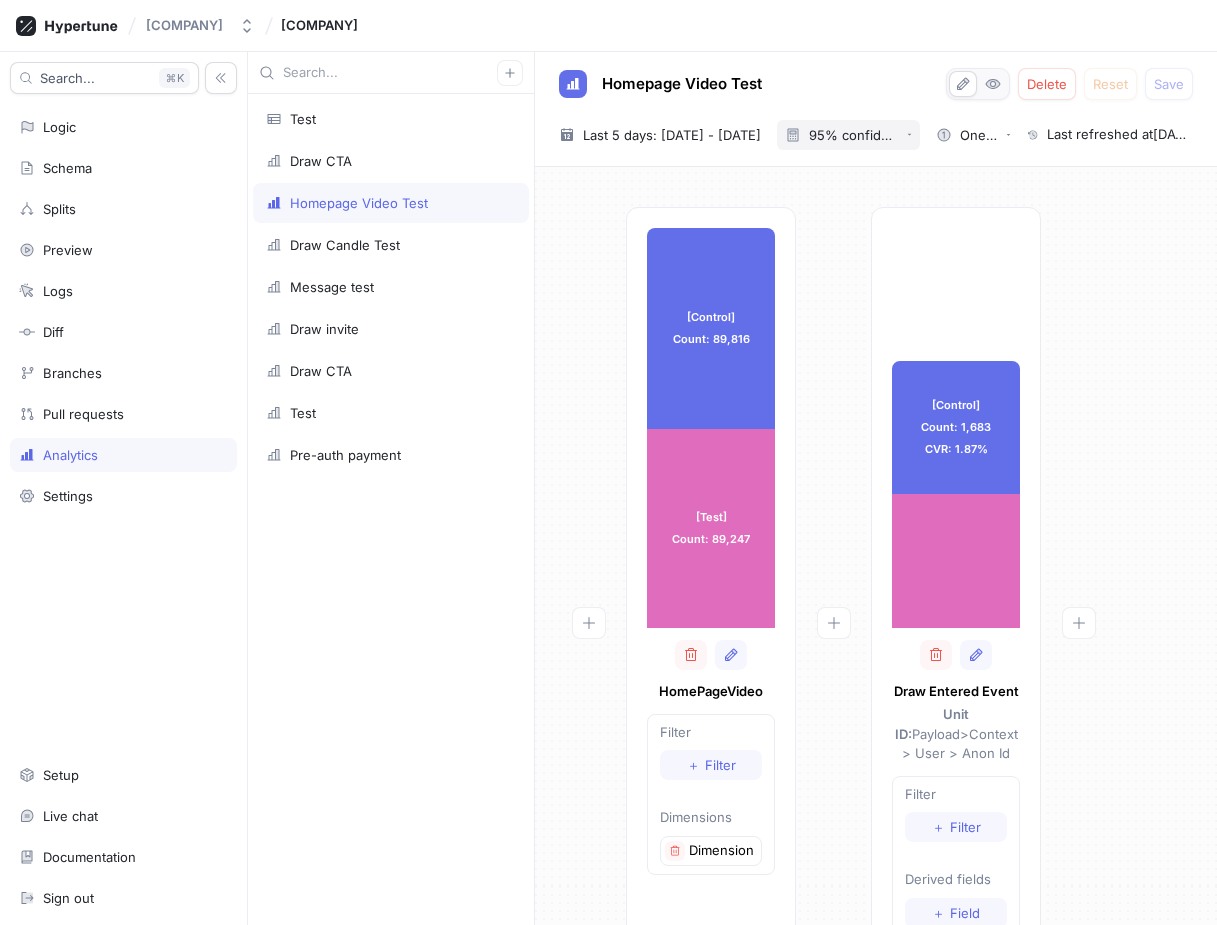 click on "95% confidence level" at bounding box center [854, 135] 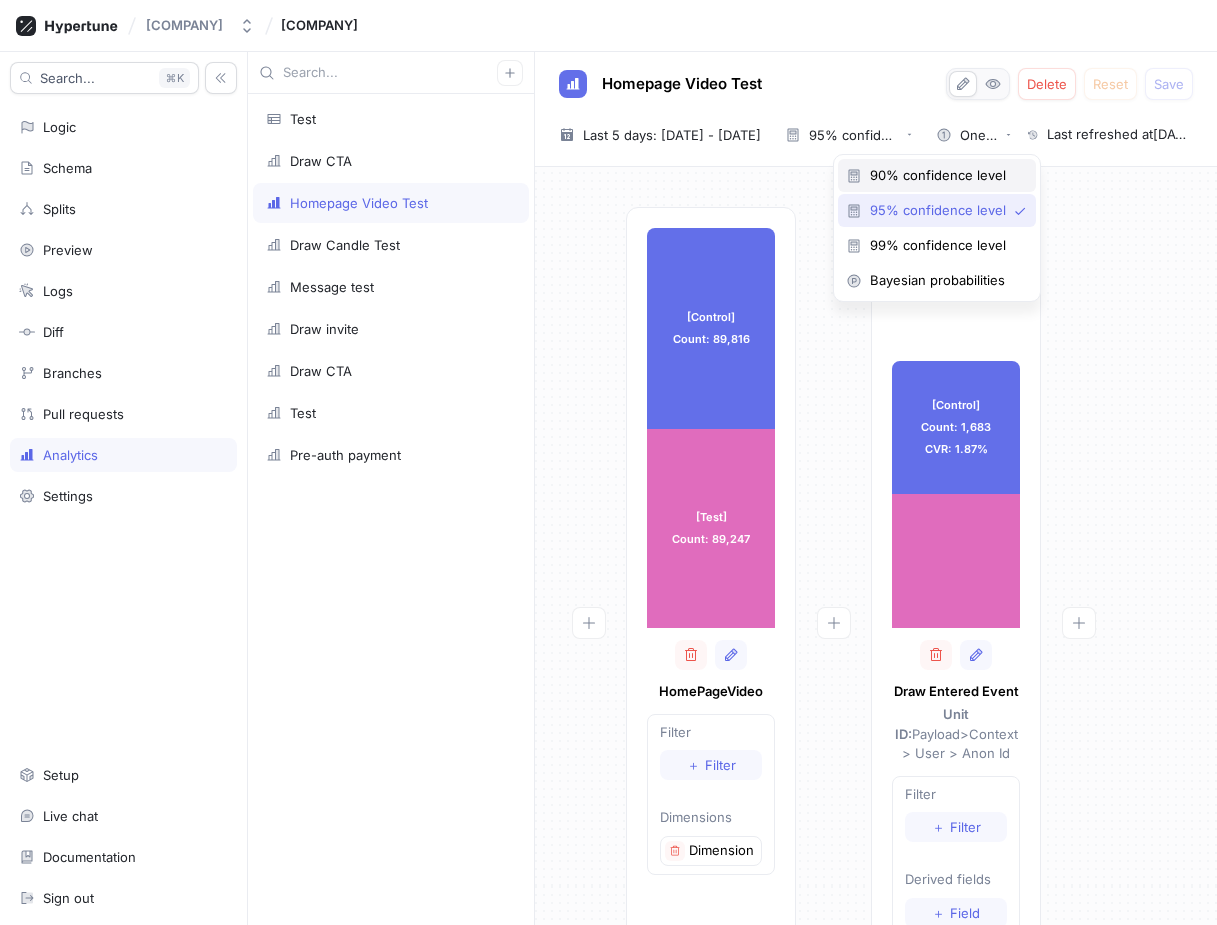 click on "90% confidence level" at bounding box center (944, 175) 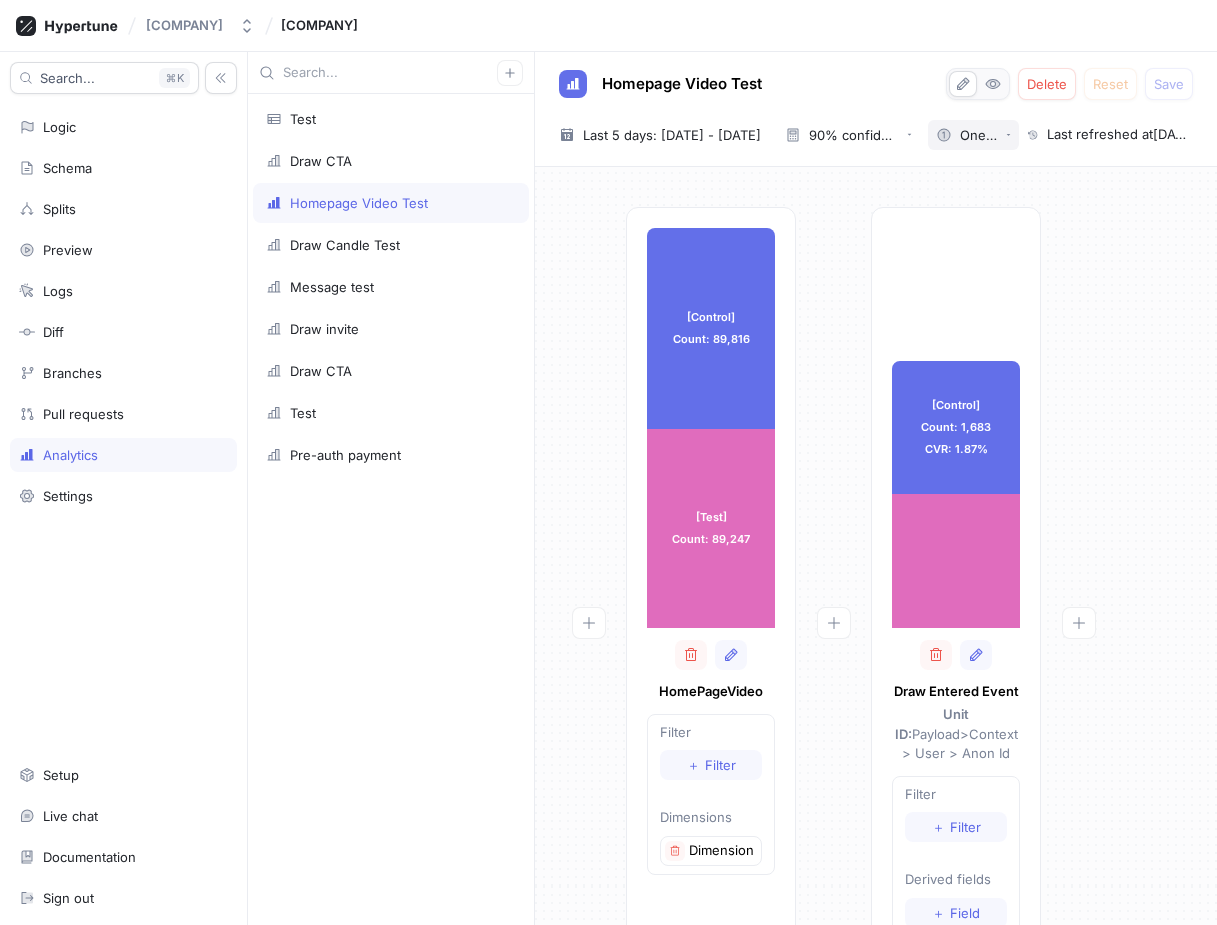 click on "One-sided" at bounding box center [979, 135] 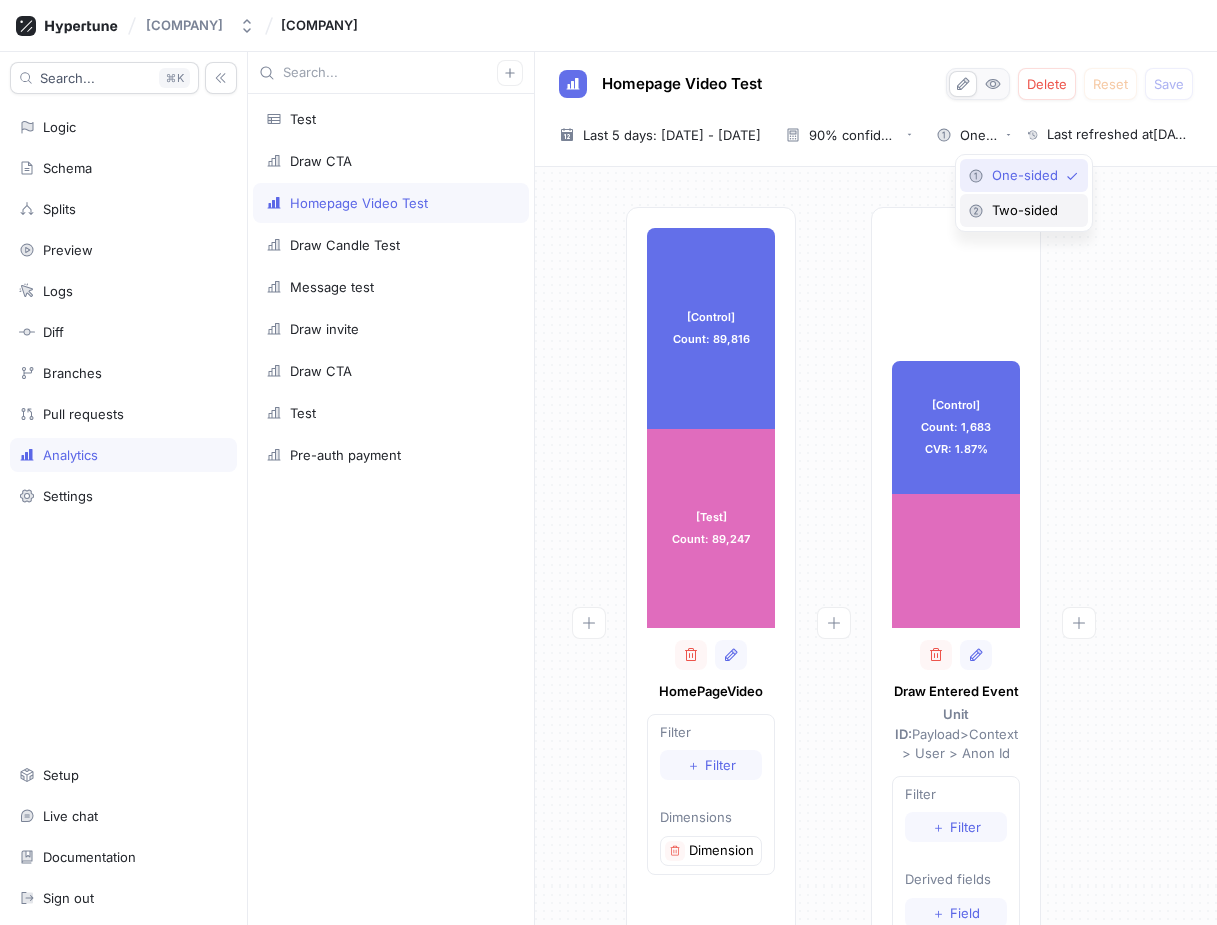 click on "Two-sided" at bounding box center (1031, 210) 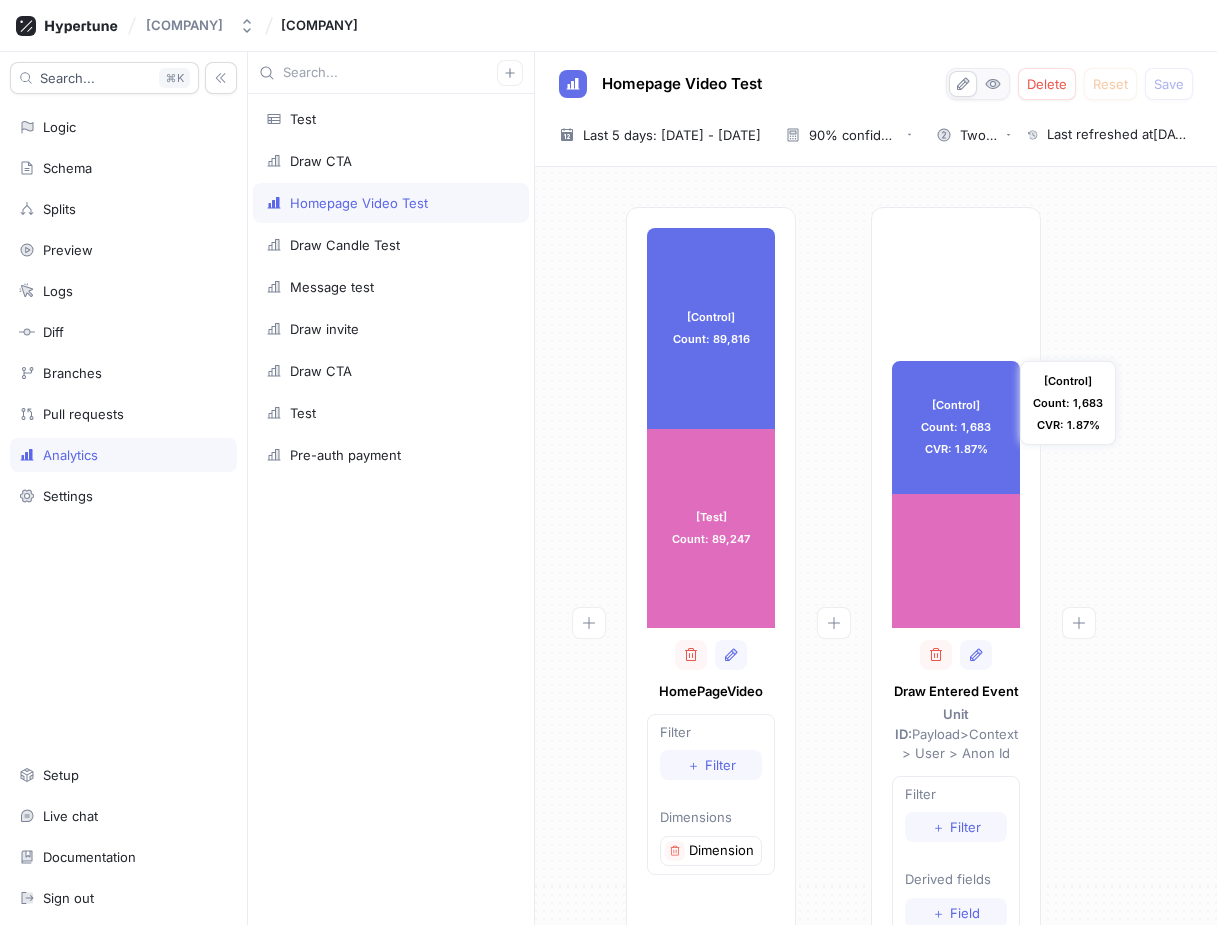 scroll, scrollTop: 0, scrollLeft: 0, axis: both 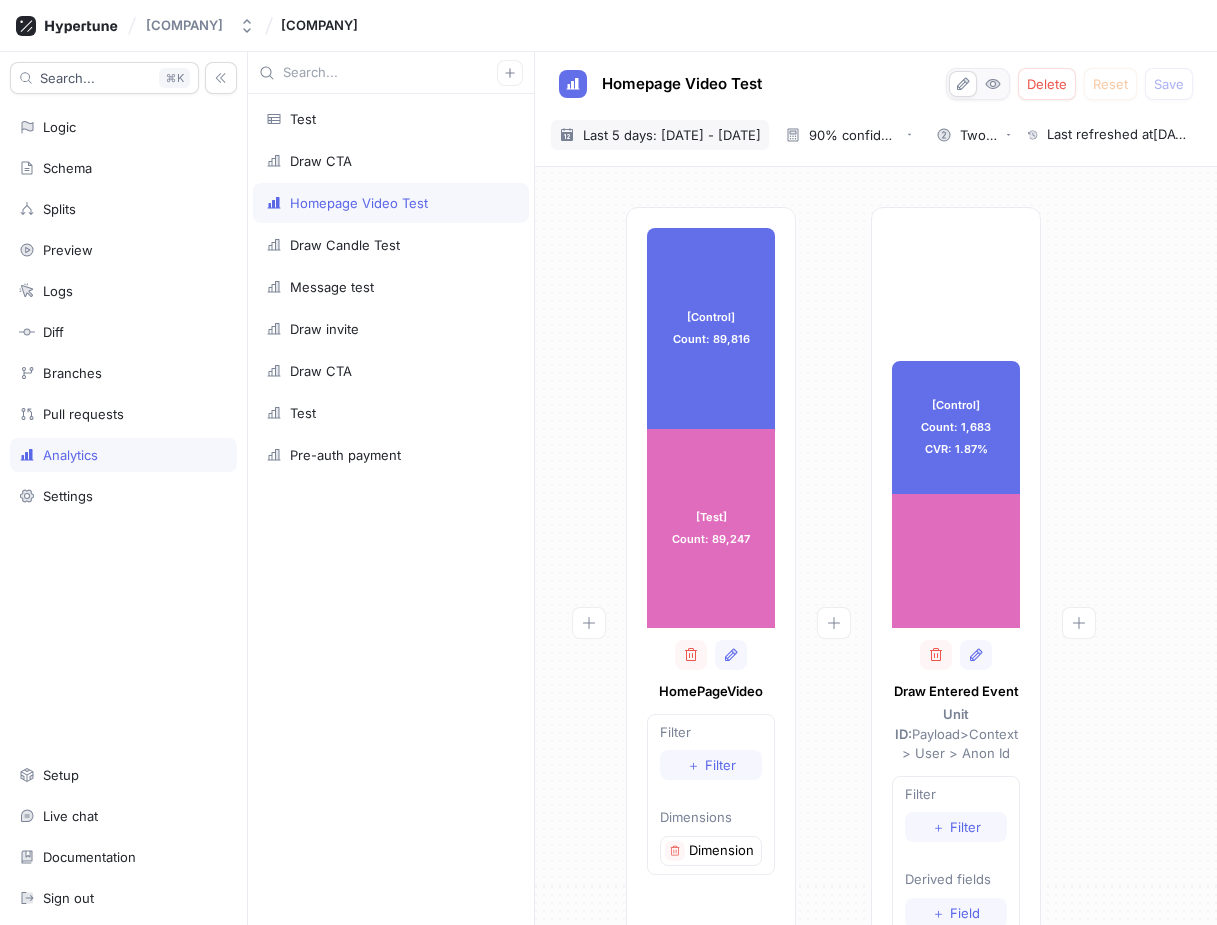 click on "Last 5 days: [DATE] - [DATE]" at bounding box center (672, 135) 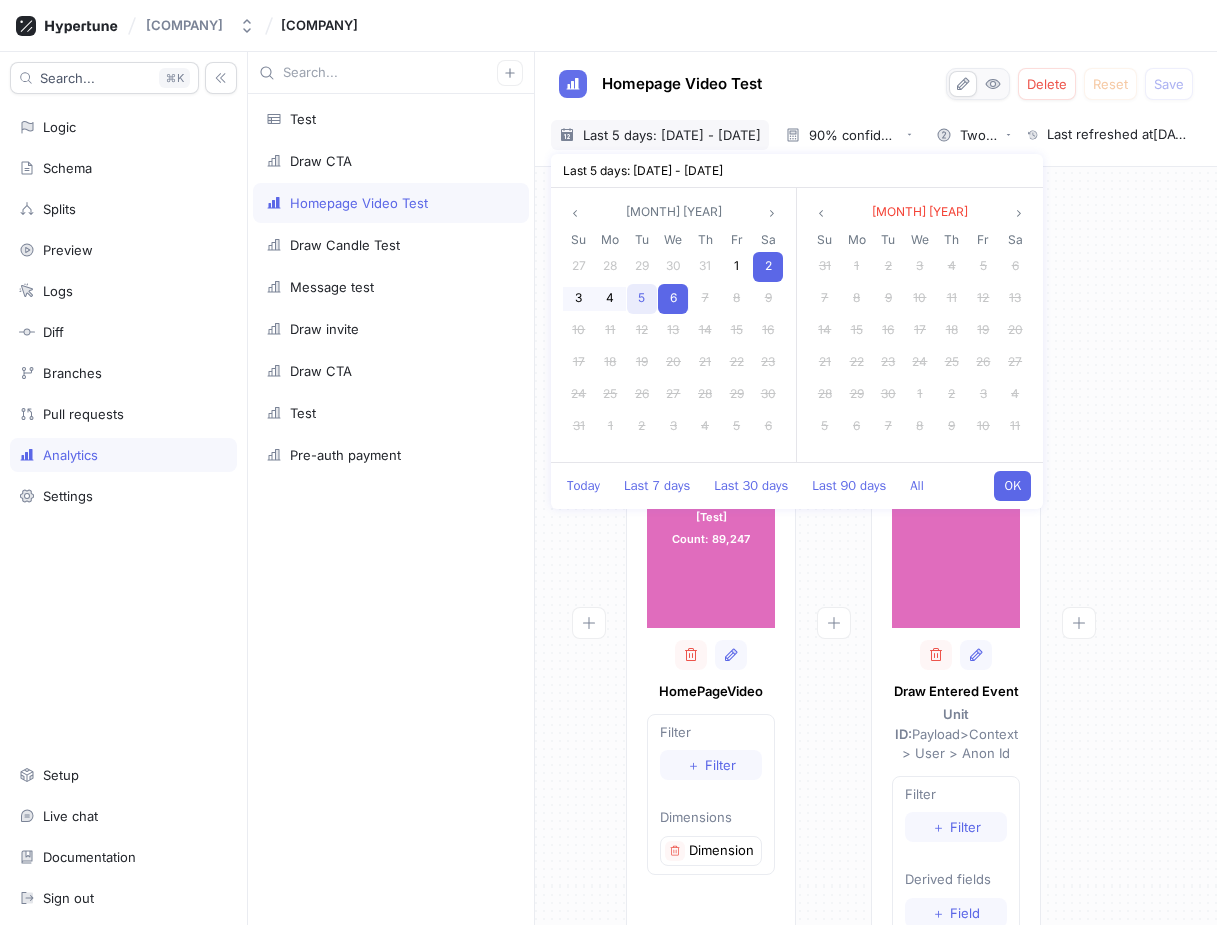 click on "5" at bounding box center (642, 299) 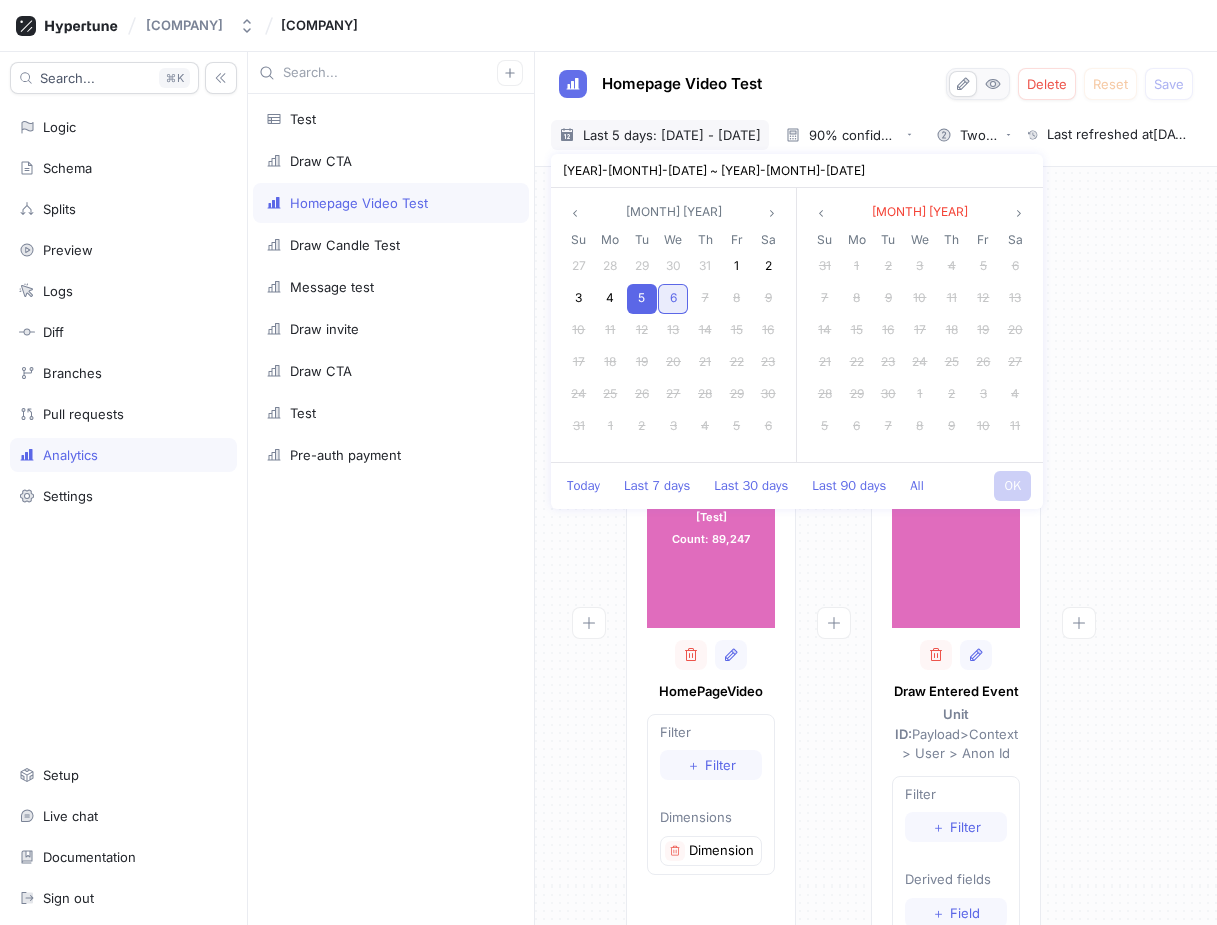 click on "6" at bounding box center [673, 299] 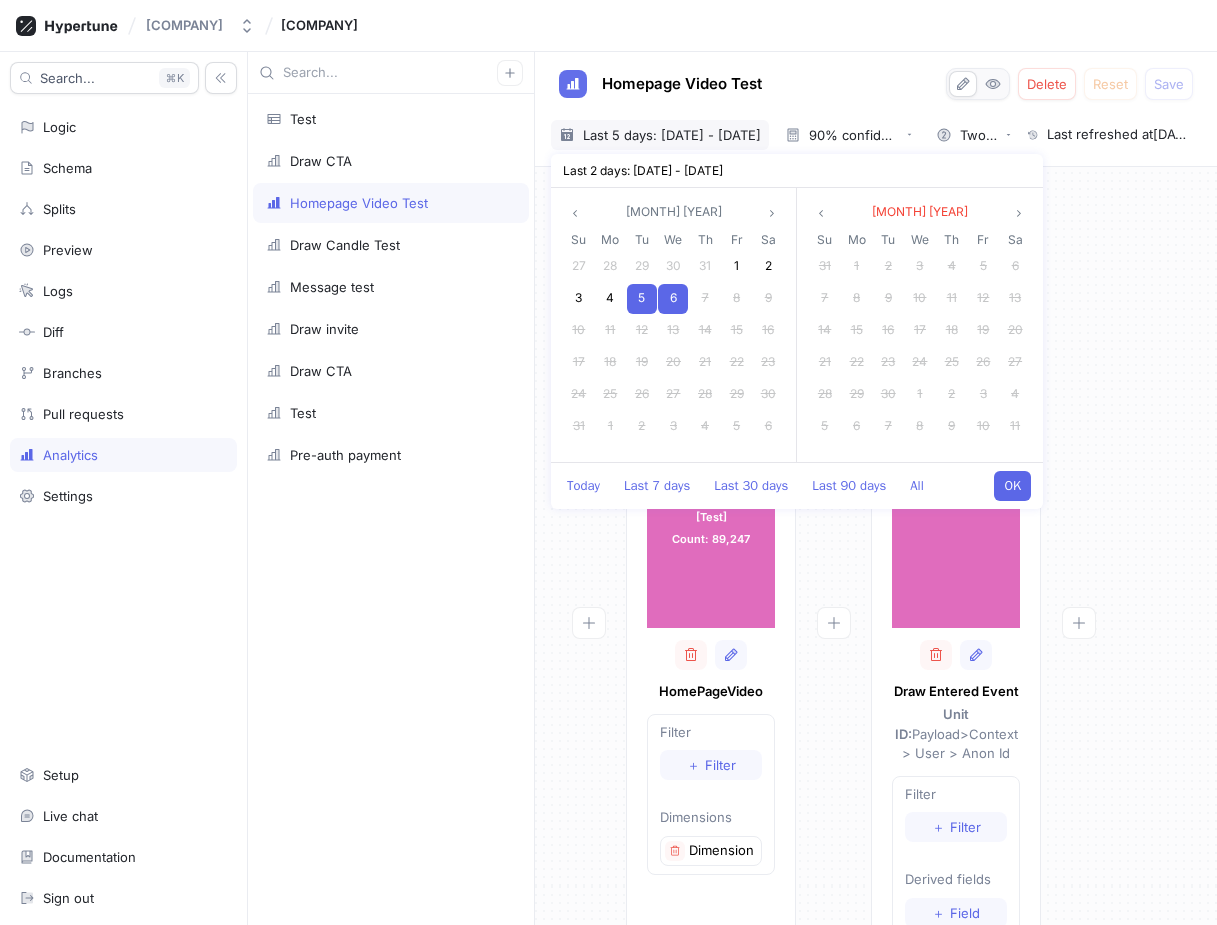 click on "OK" at bounding box center [1012, 486] 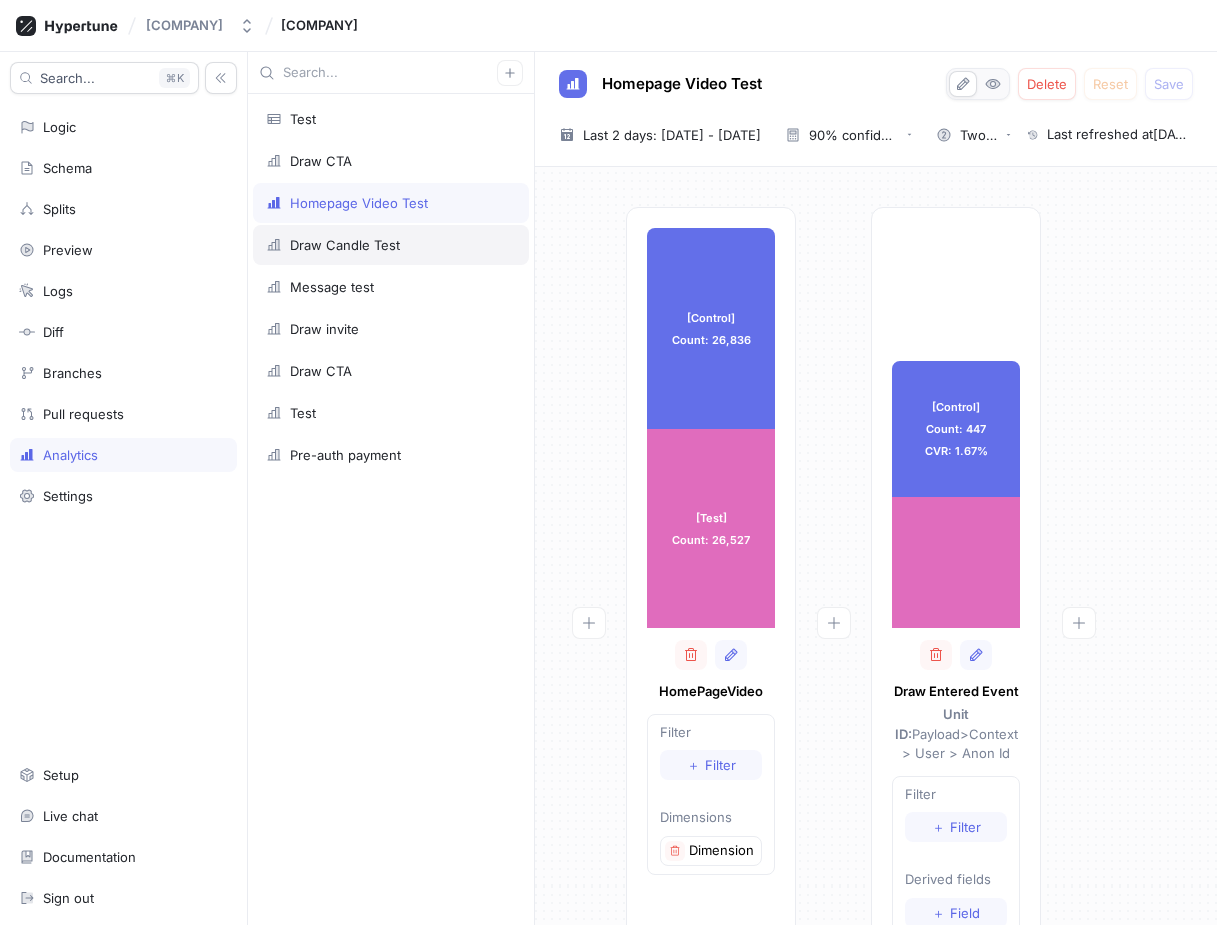 click on "Draw Candle Test" at bounding box center [391, 245] 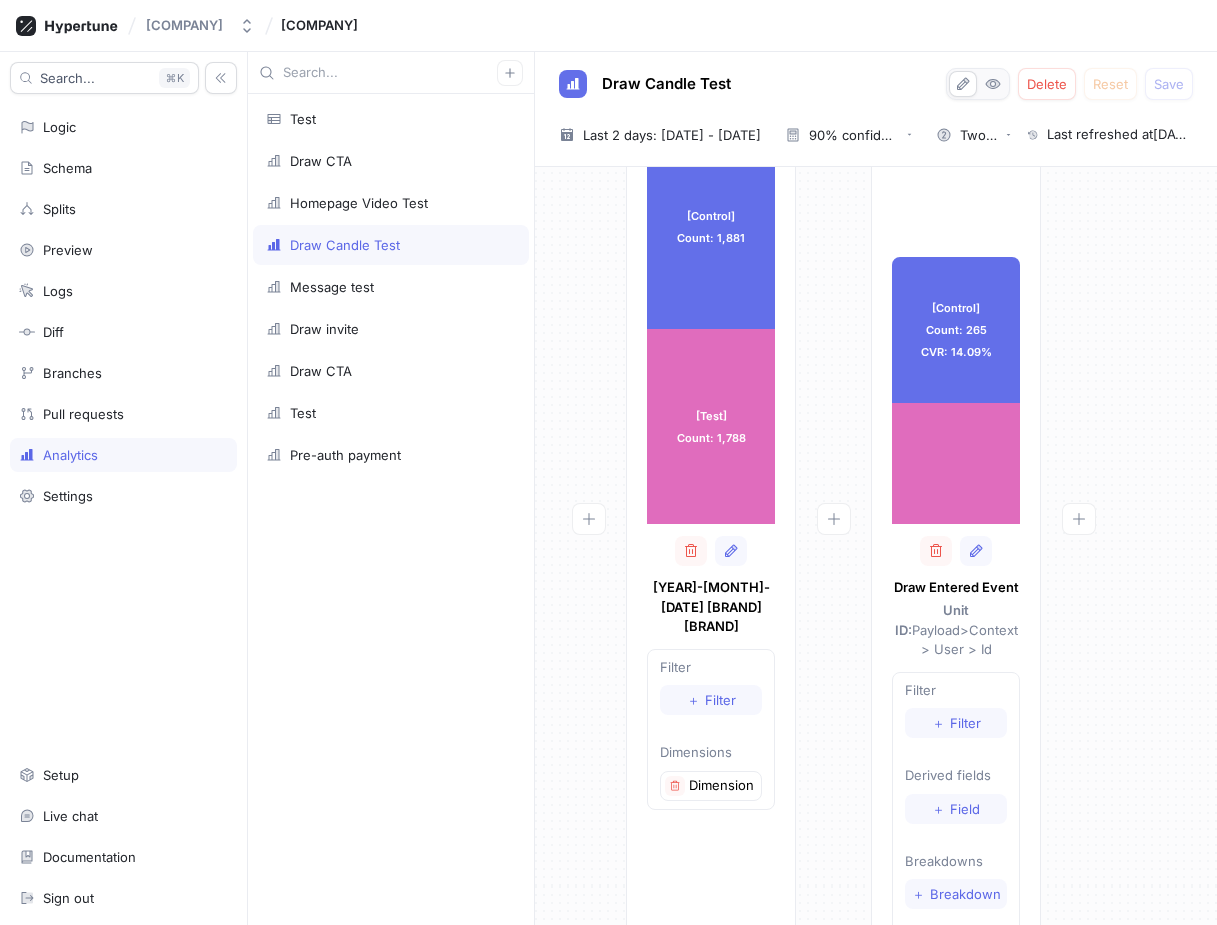 scroll, scrollTop: 220, scrollLeft: 0, axis: vertical 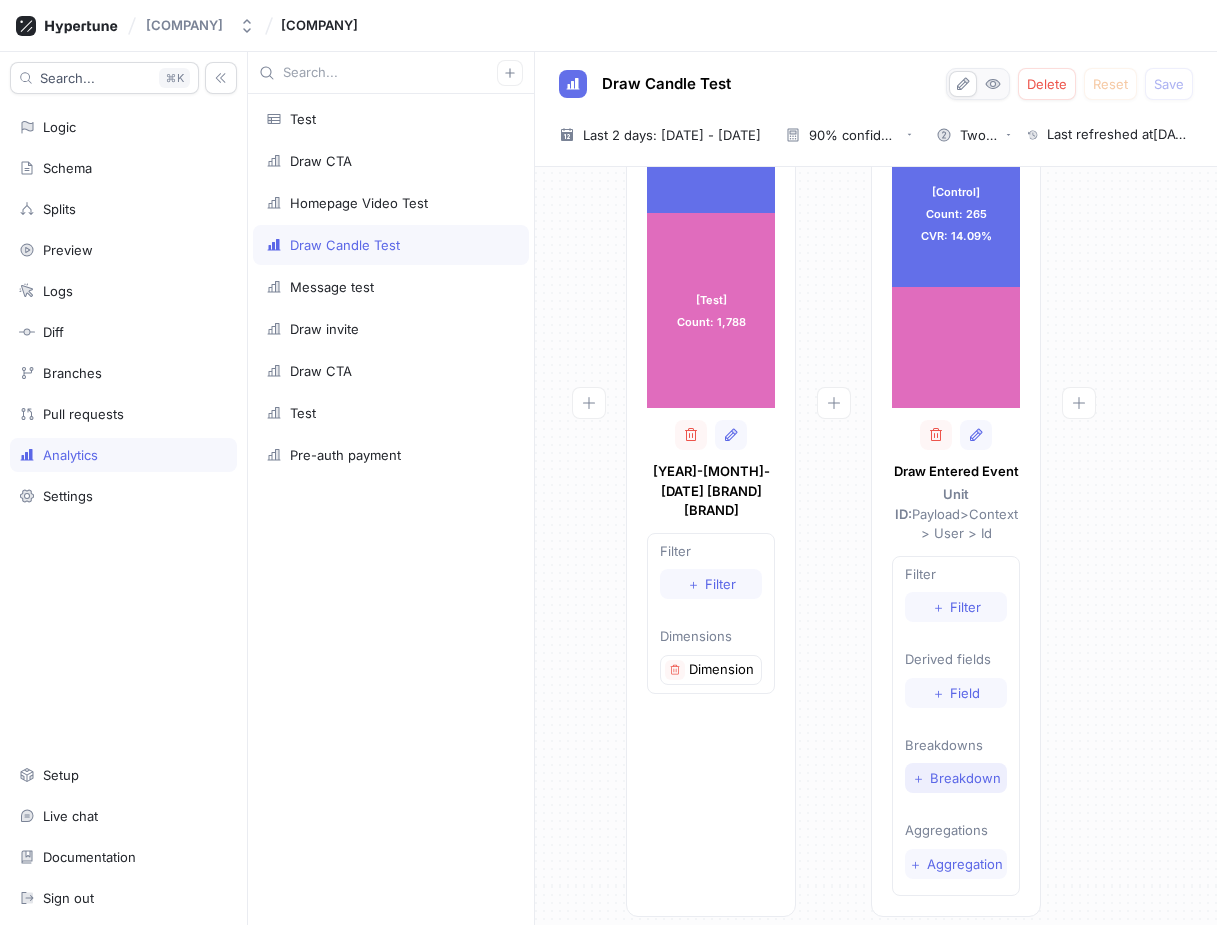 click on "Breakdown" at bounding box center (965, 778) 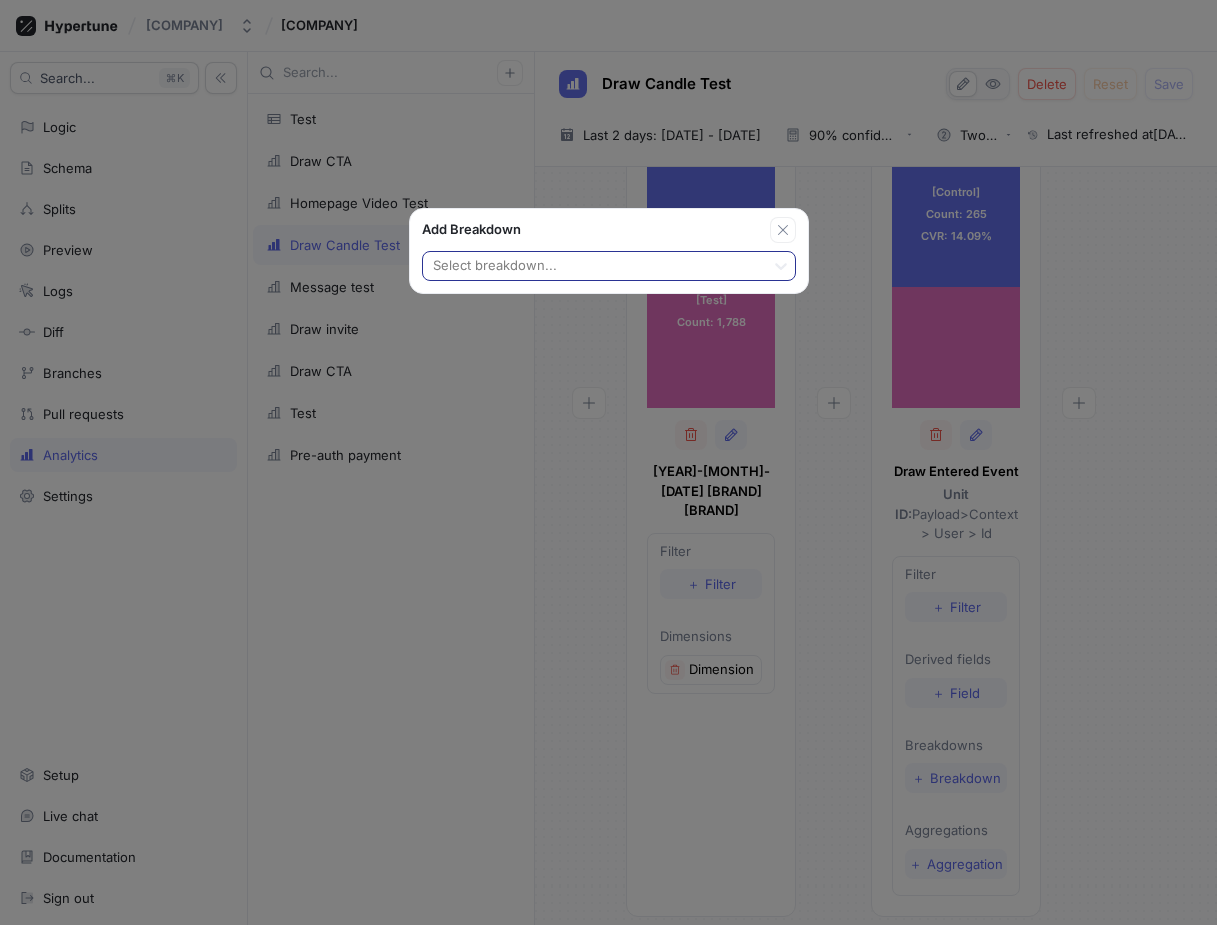 click at bounding box center [594, 267] 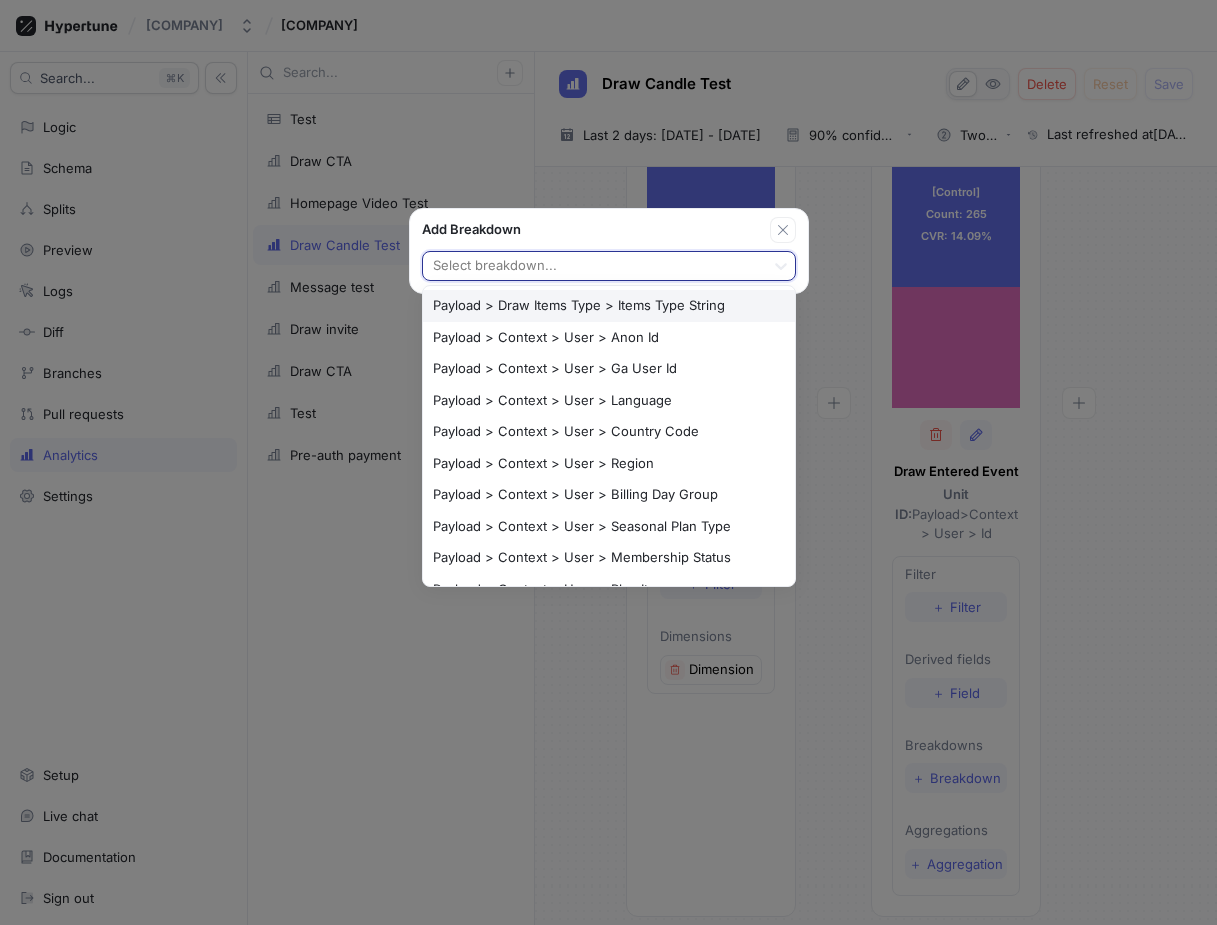 click on "Payload > Draw Items Type > Items Type String" at bounding box center [609, 306] 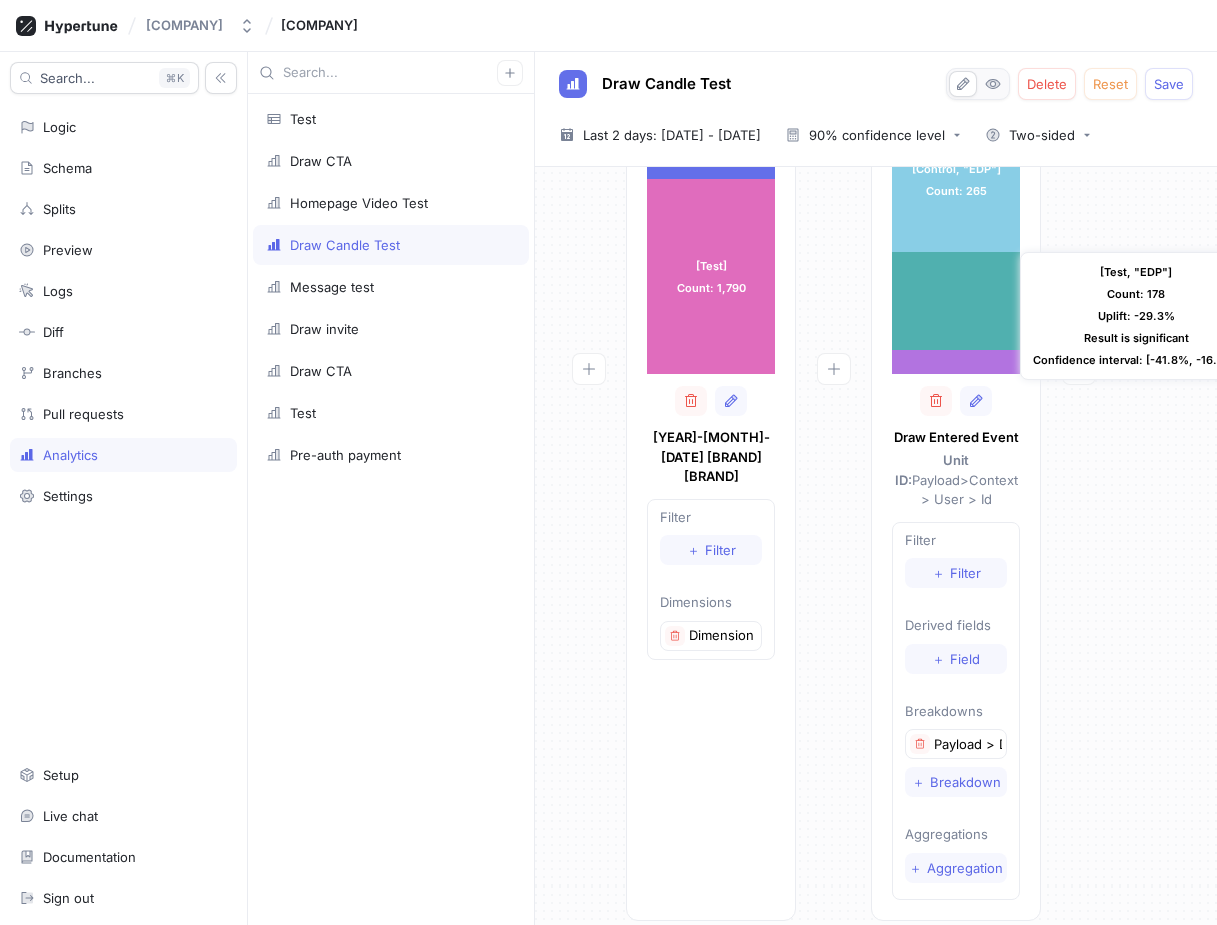 scroll, scrollTop: 258, scrollLeft: 0, axis: vertical 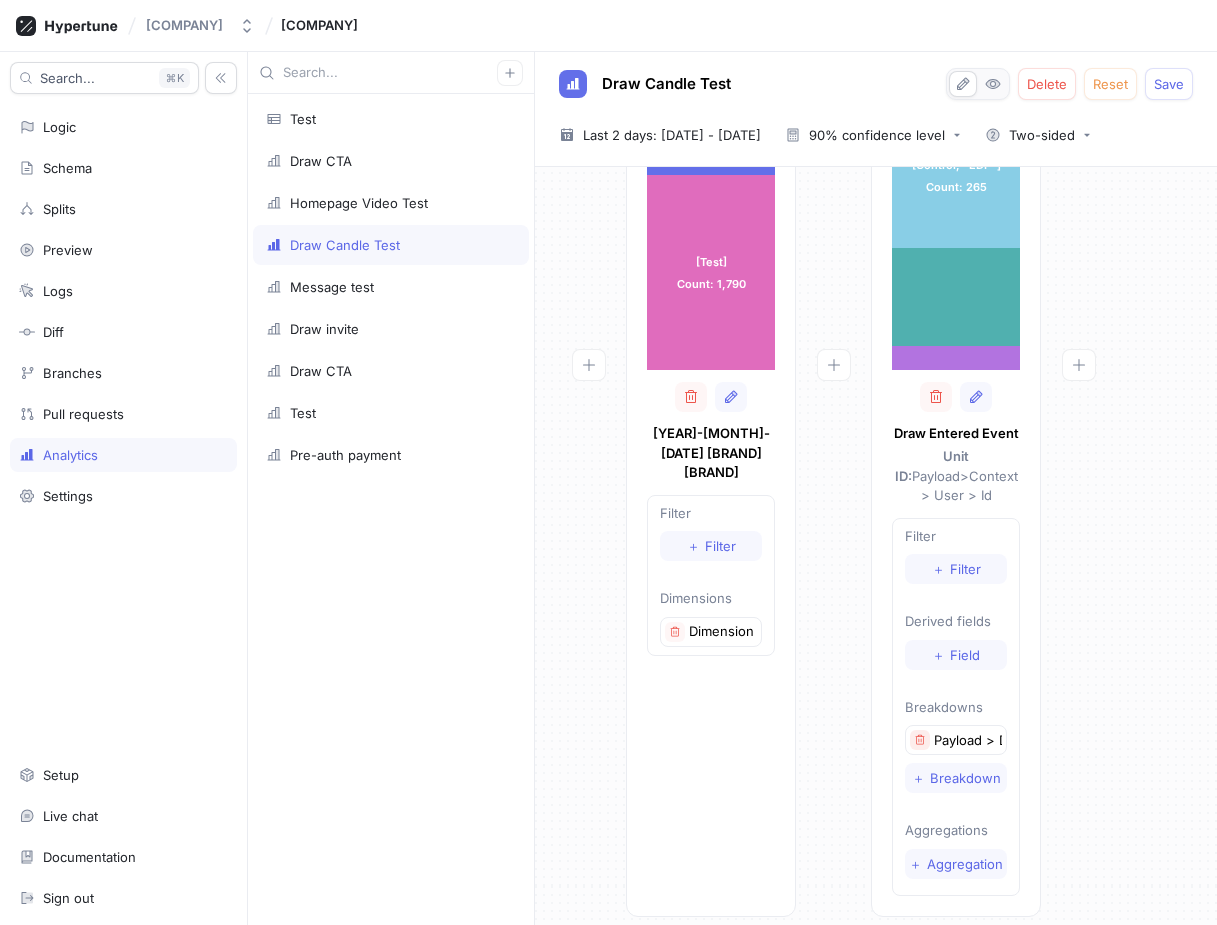 click 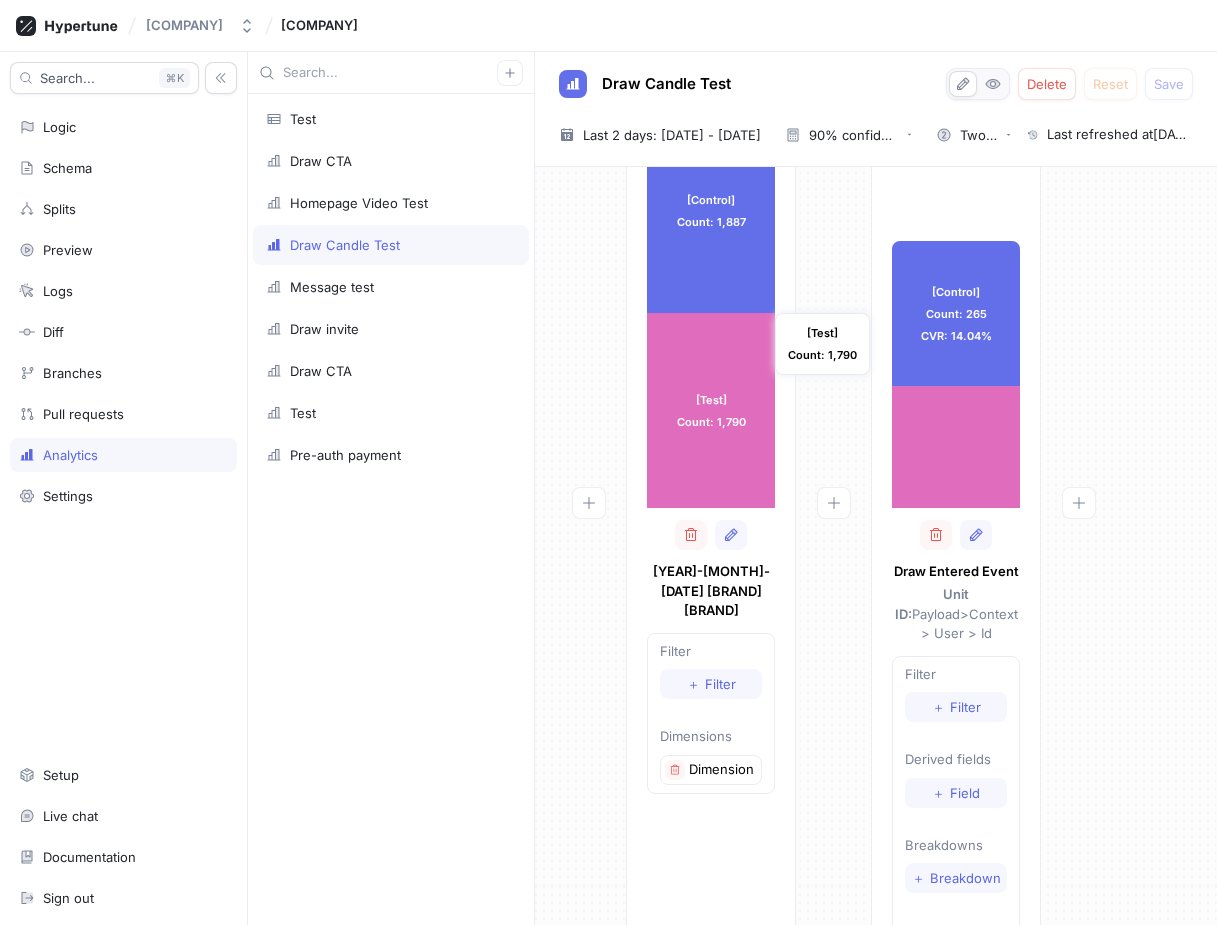 scroll, scrollTop: 0, scrollLeft: 0, axis: both 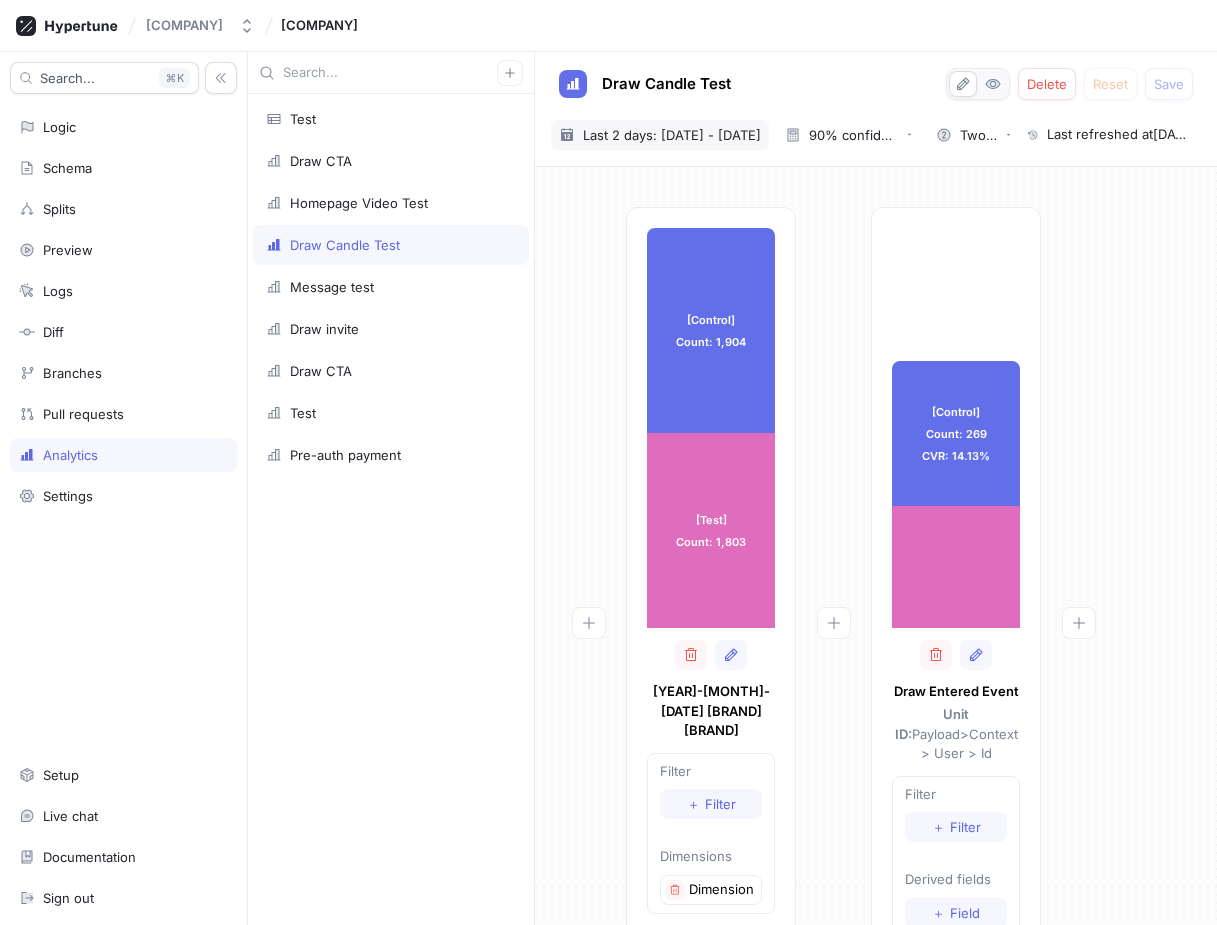 click on "Last 2 days: [DATE] - [DATE]" at bounding box center (672, 135) 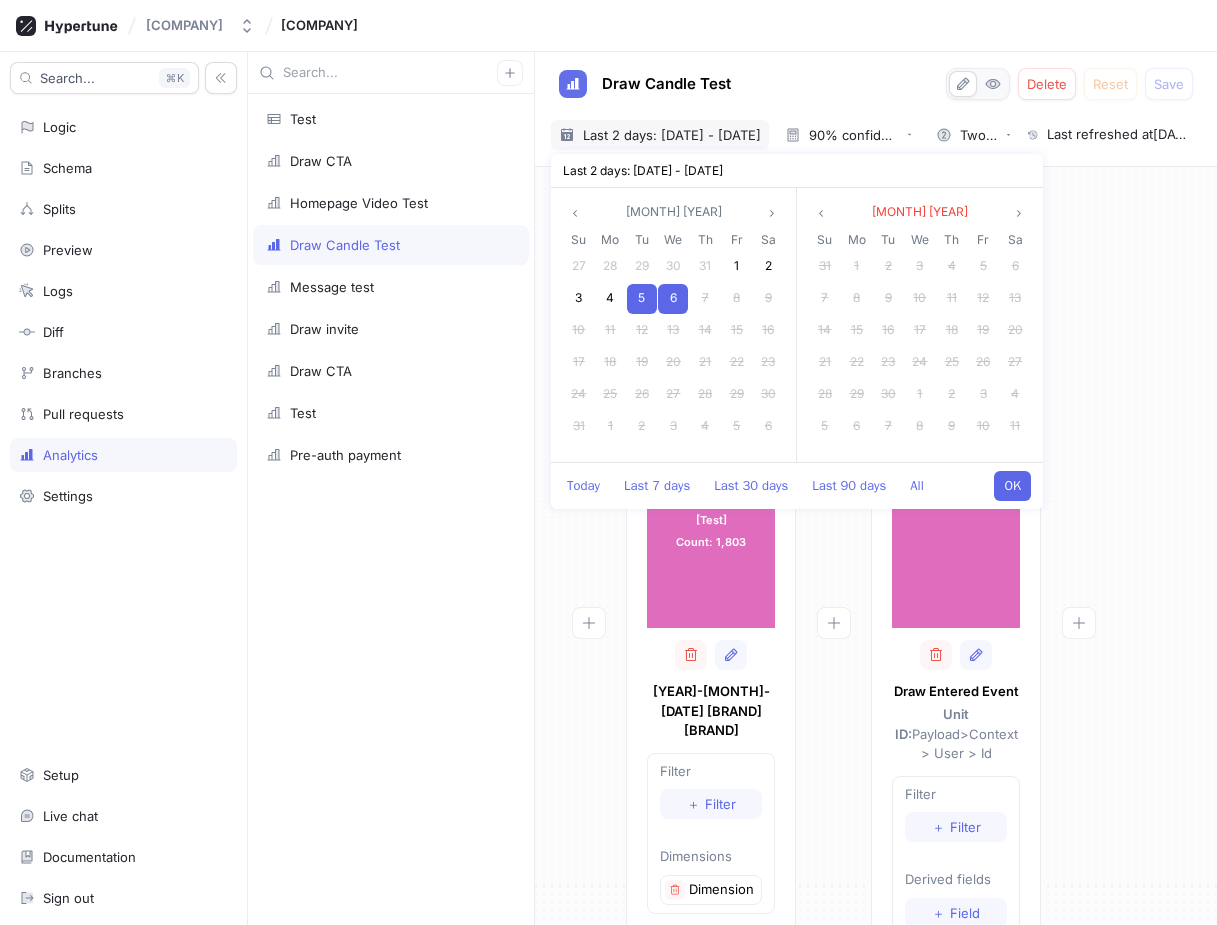 click on "6" at bounding box center [673, 299] 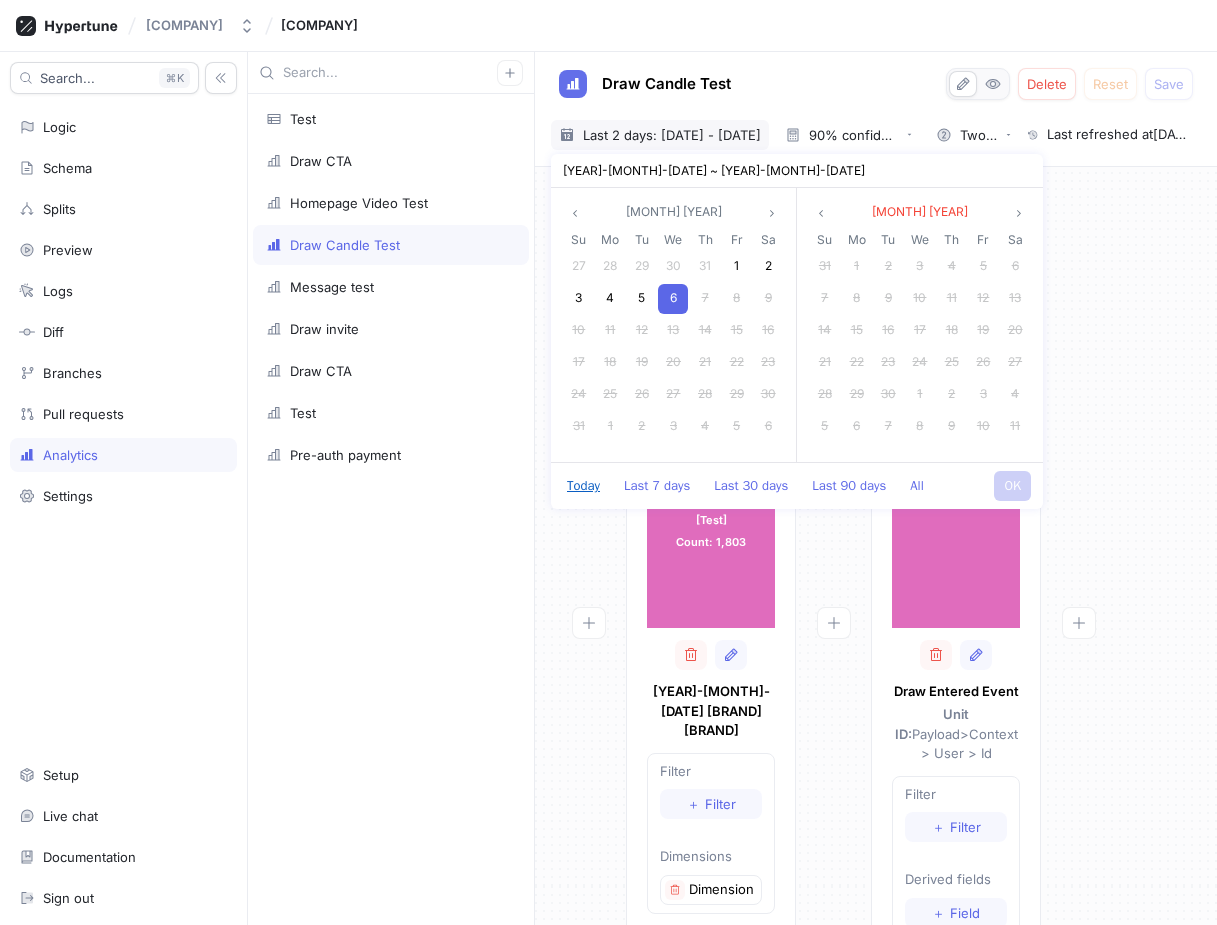 click on "Today" at bounding box center (583, 486) 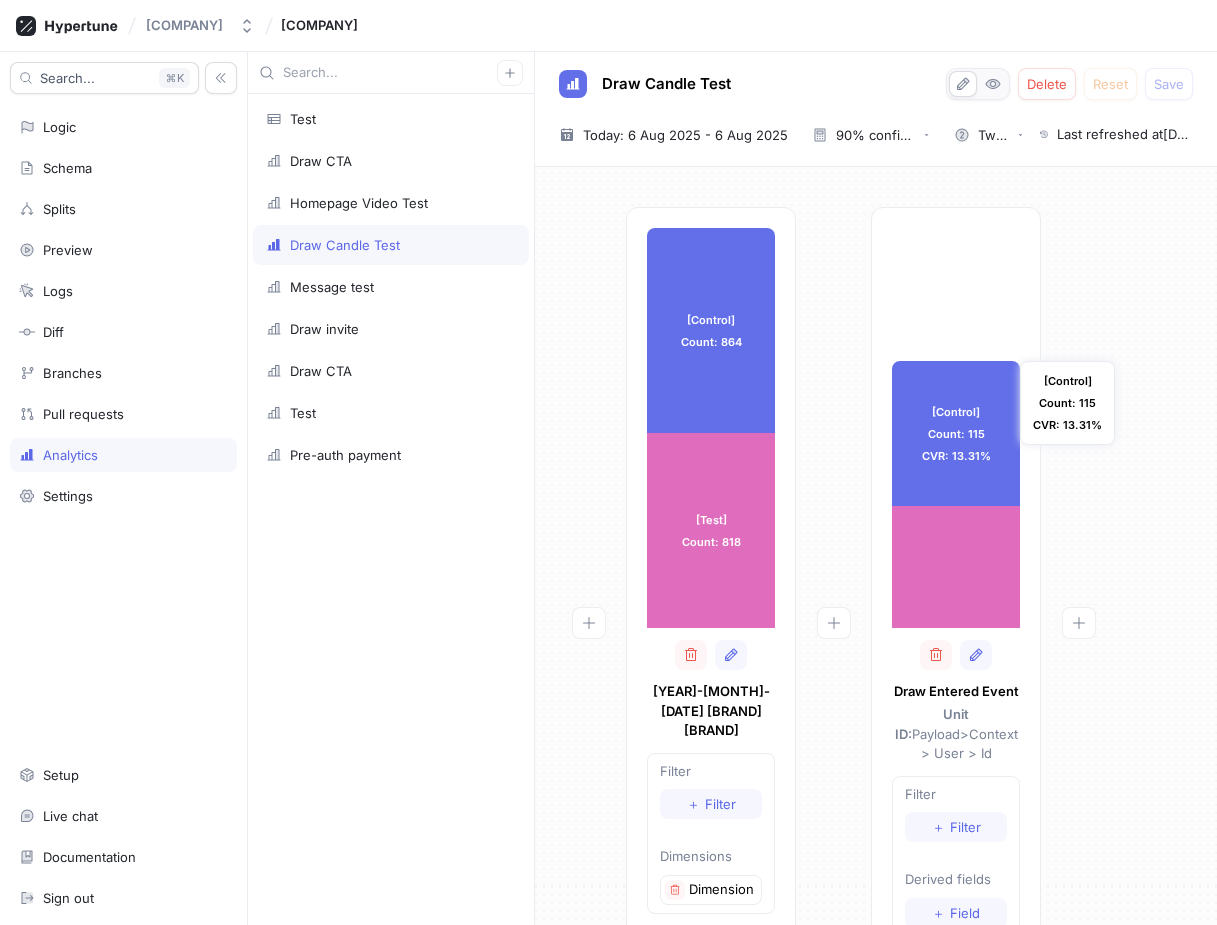 scroll, scrollTop: 0, scrollLeft: 0, axis: both 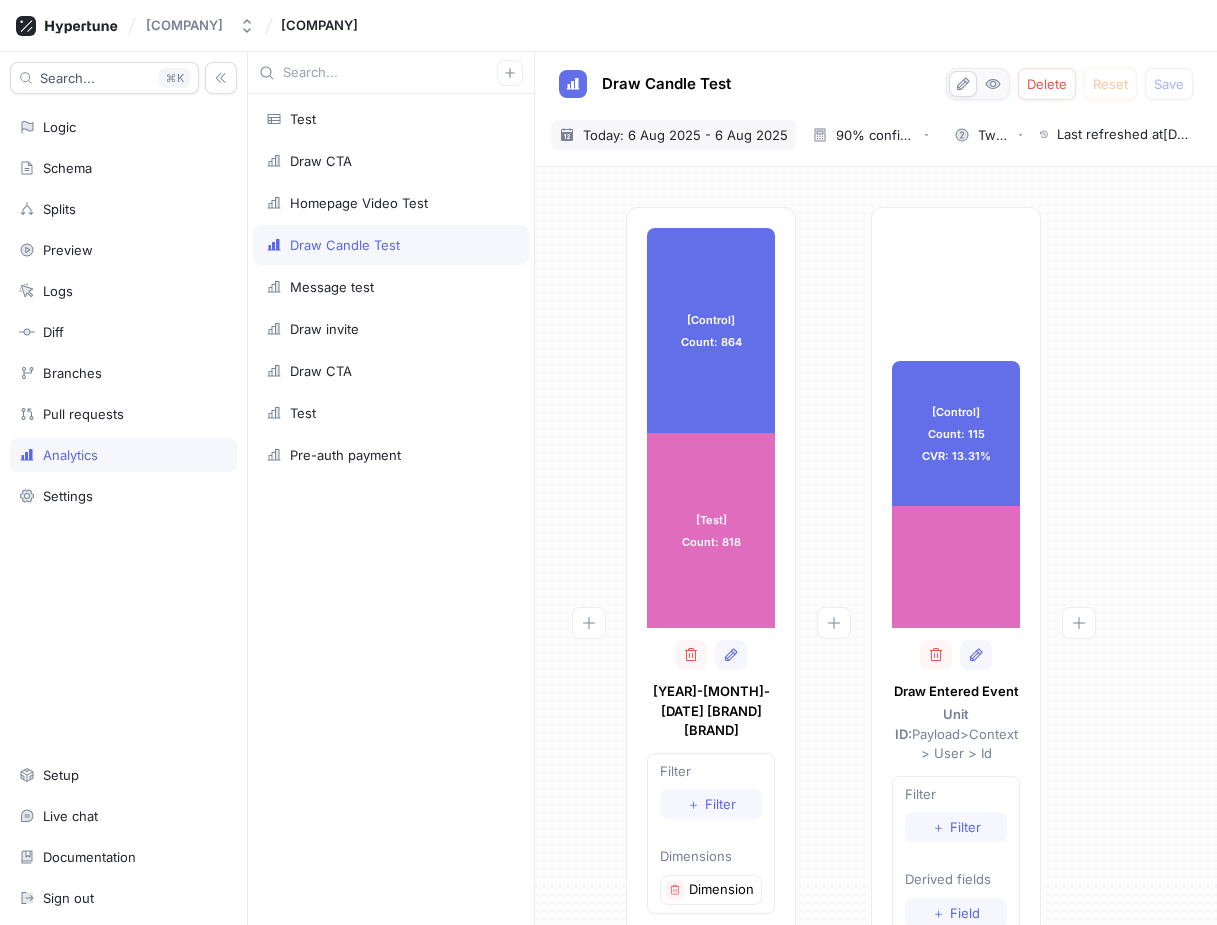 click on "Today: 6 Aug 2025 - 6 Aug 2025" at bounding box center [685, 135] 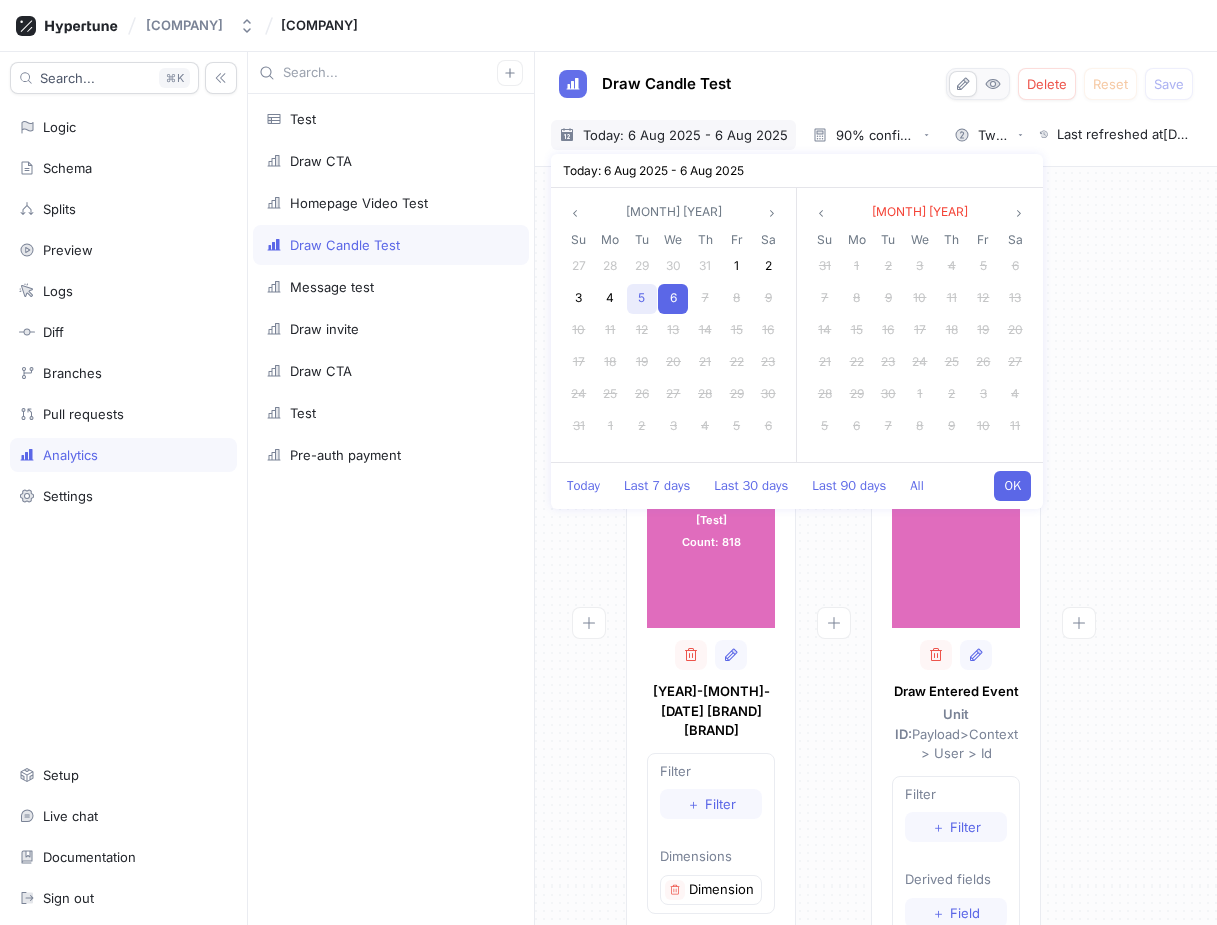 click on "5" at bounding box center (641, 297) 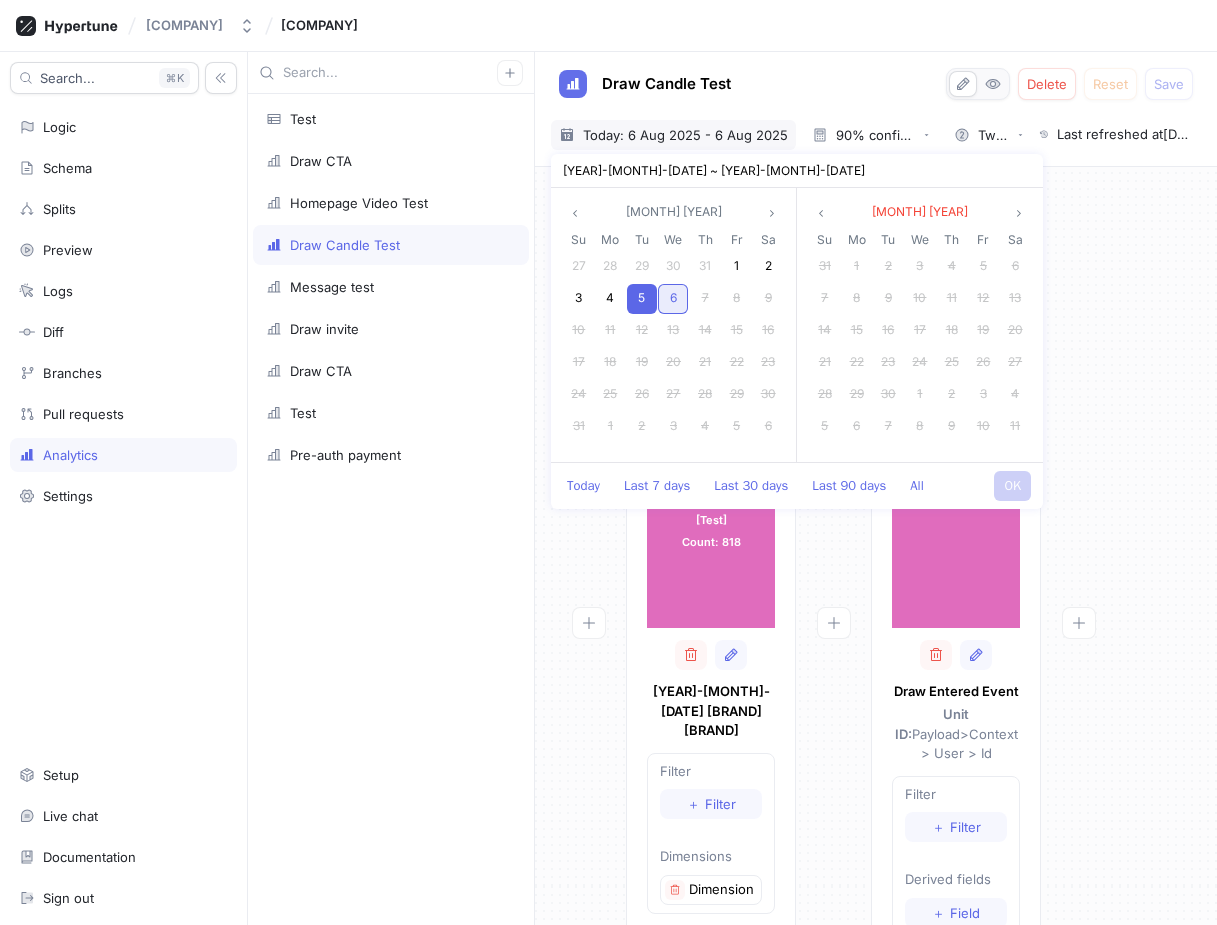 click on "6" at bounding box center (673, 297) 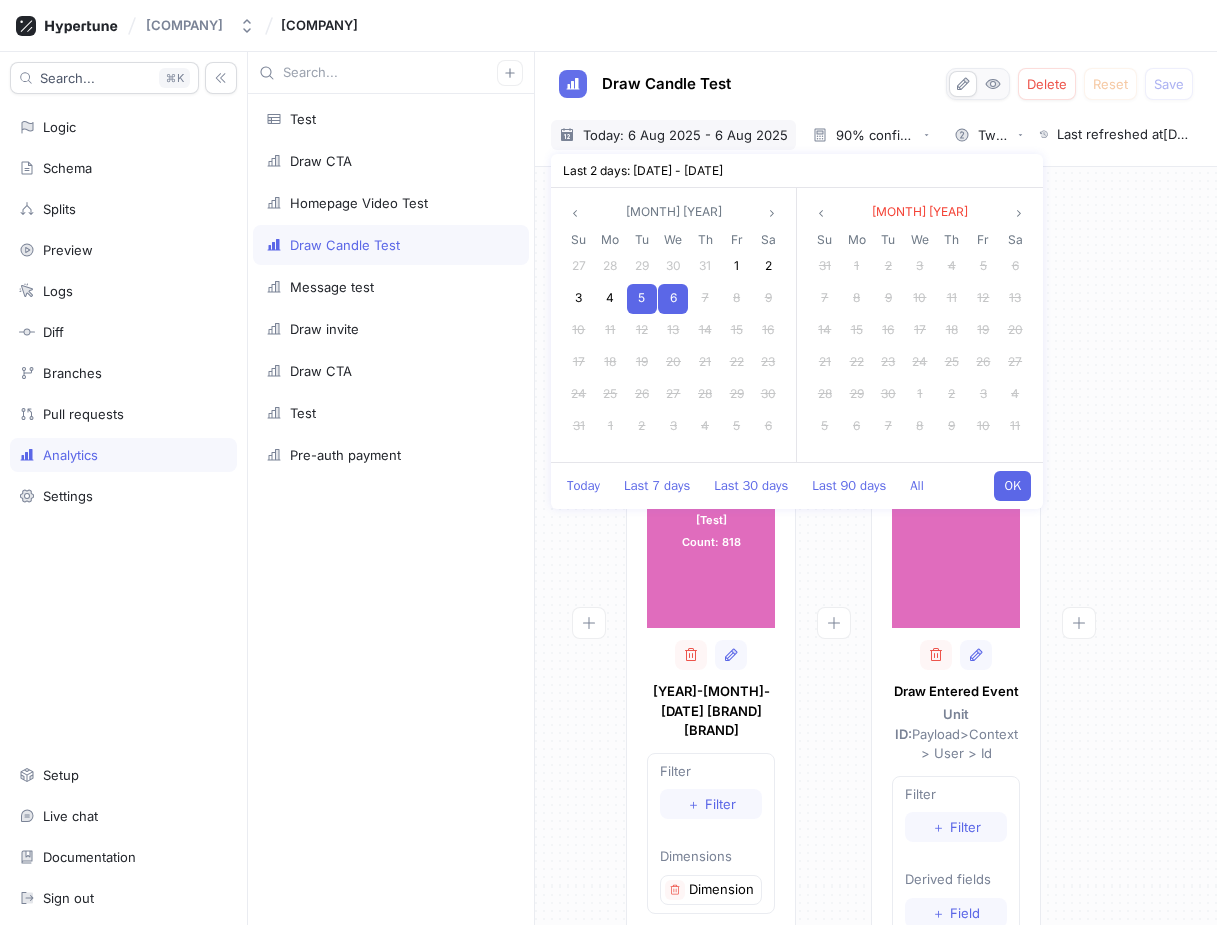 click on "OK" at bounding box center (1012, 486) 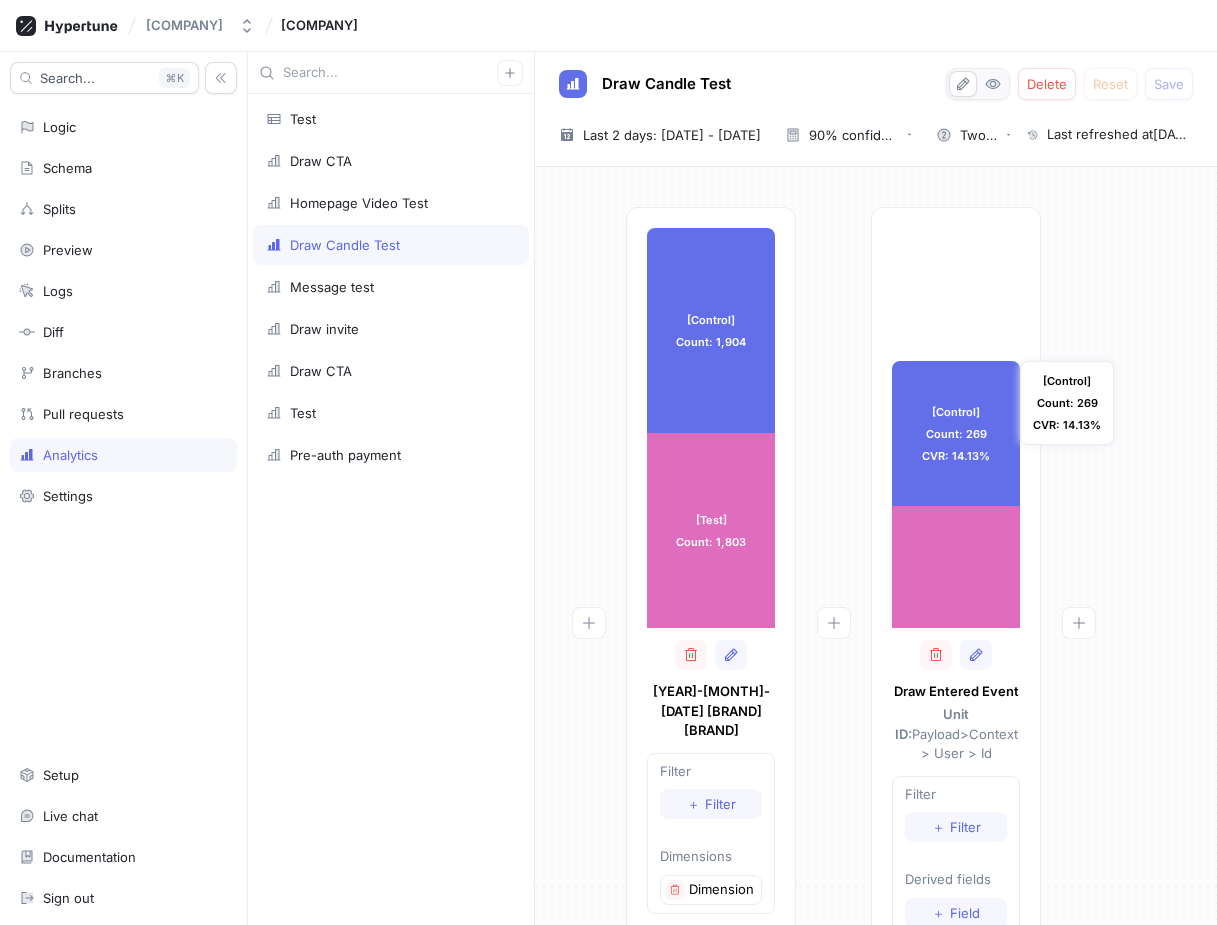scroll, scrollTop: 0, scrollLeft: 0, axis: both 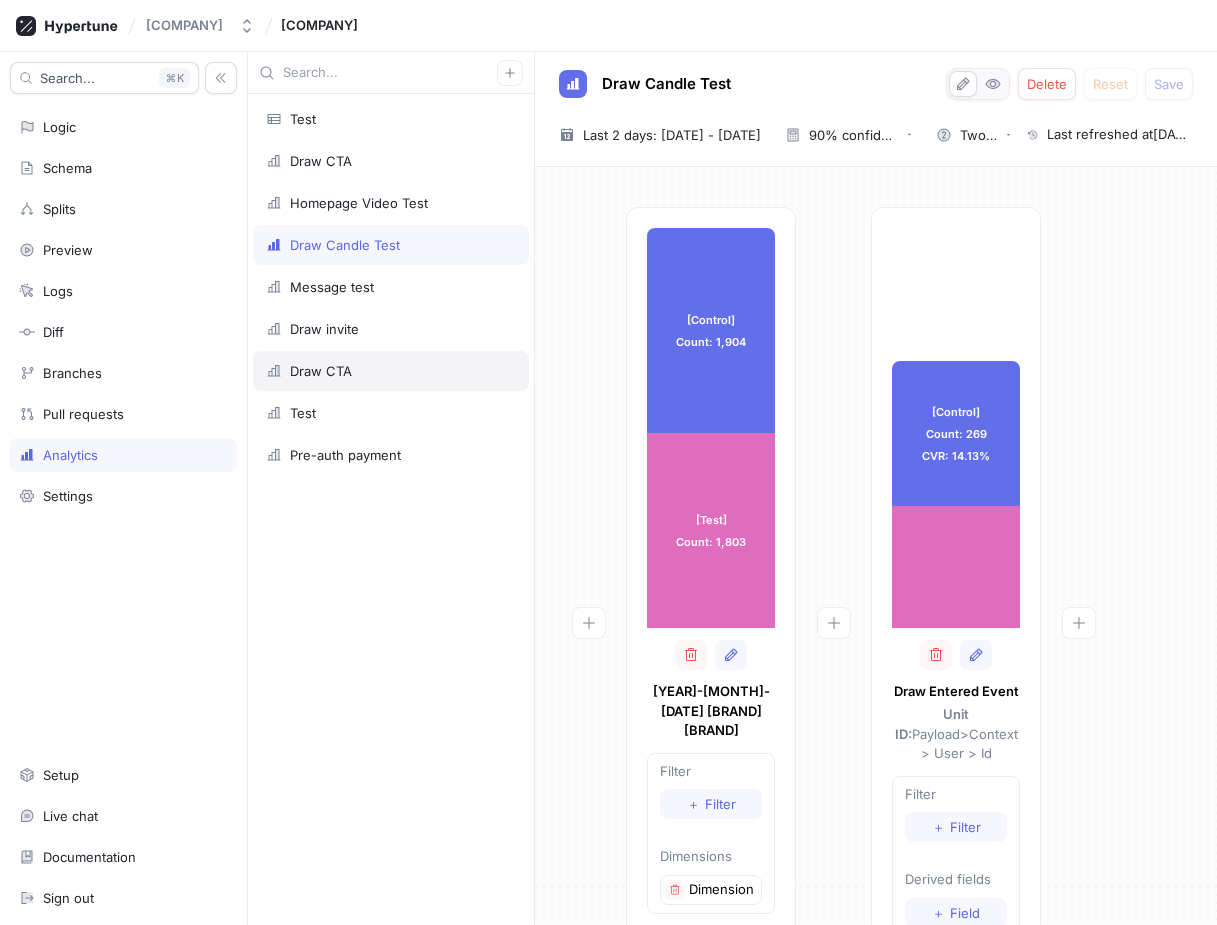 click on "Draw CTA" at bounding box center (391, 371) 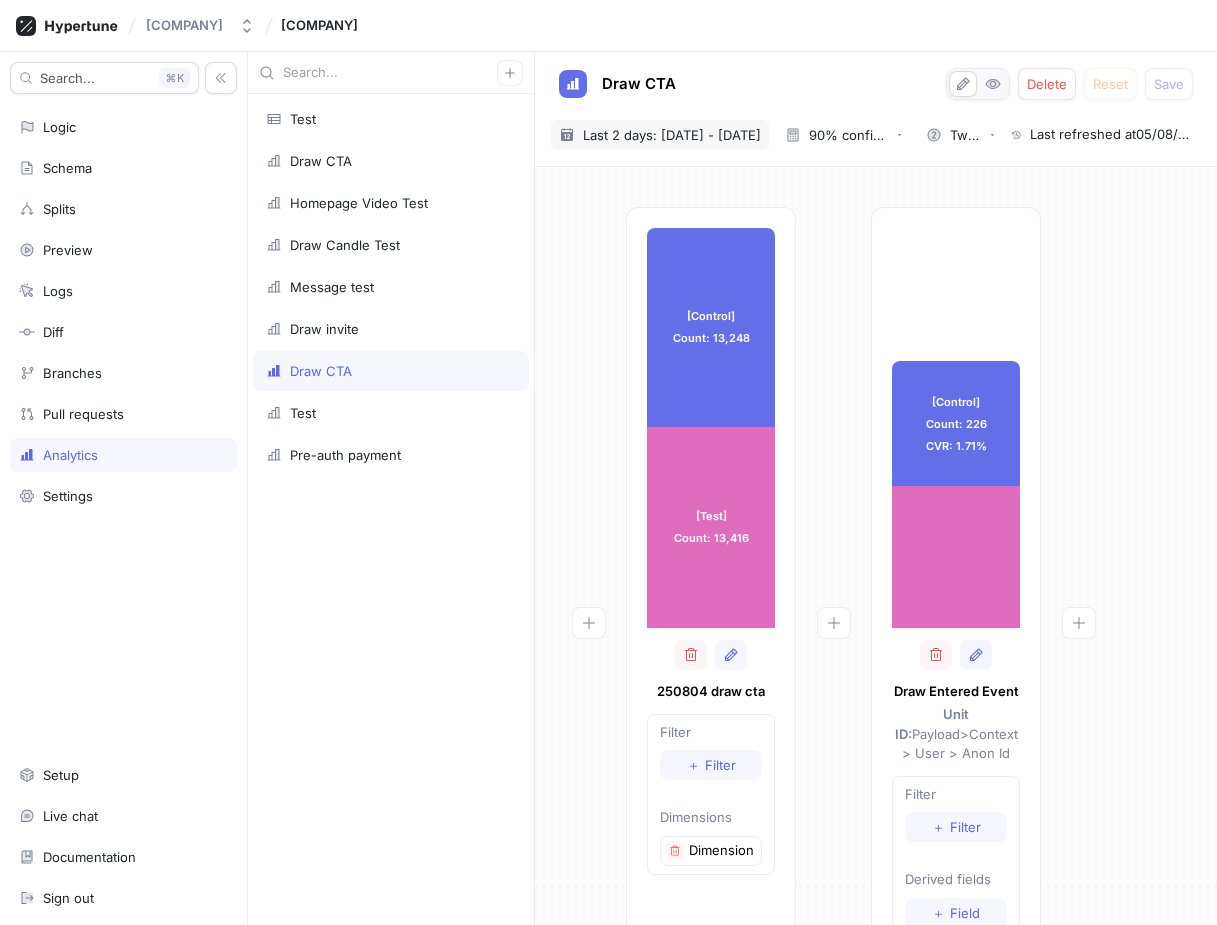 scroll, scrollTop: 0, scrollLeft: 0, axis: both 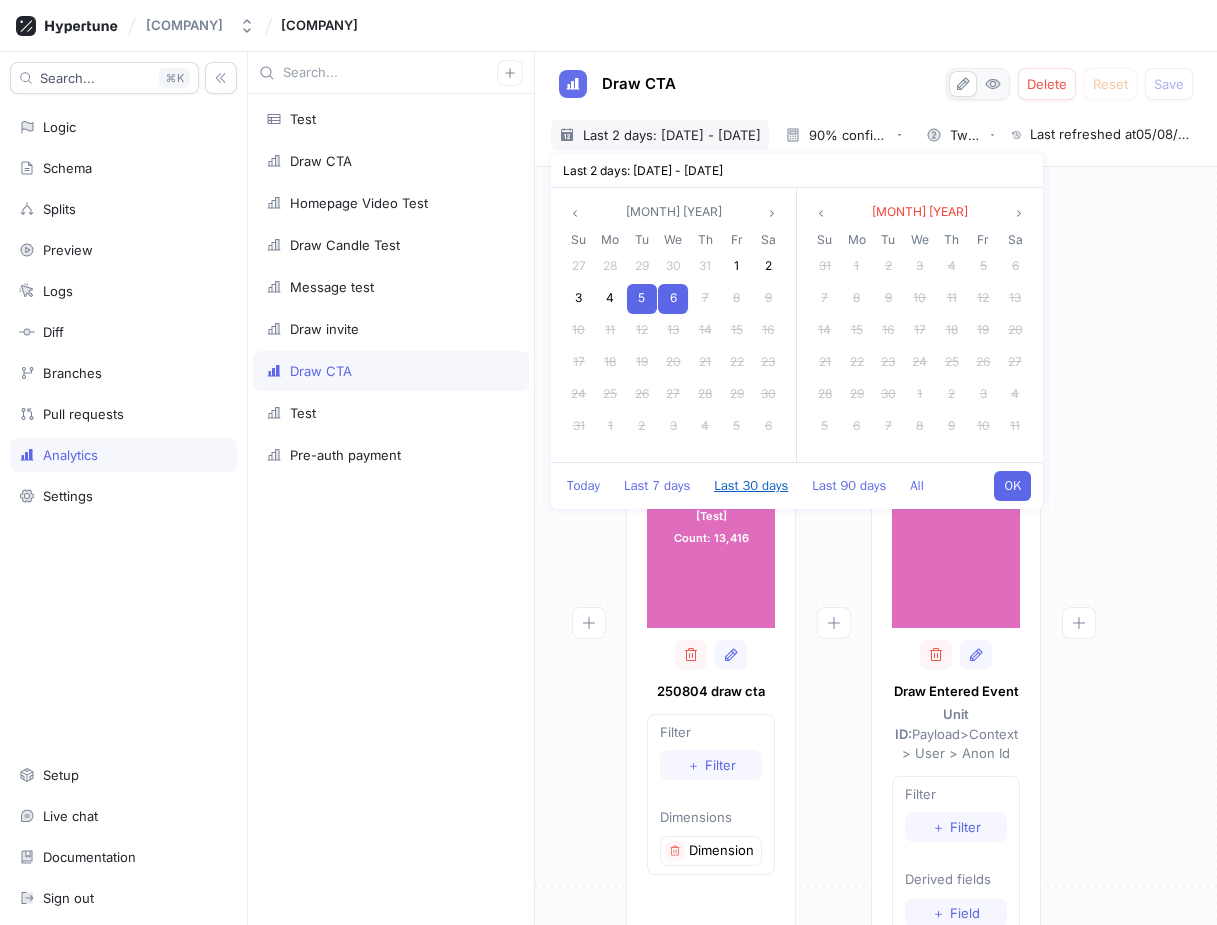 click on "Last 30 days" at bounding box center (751, 486) 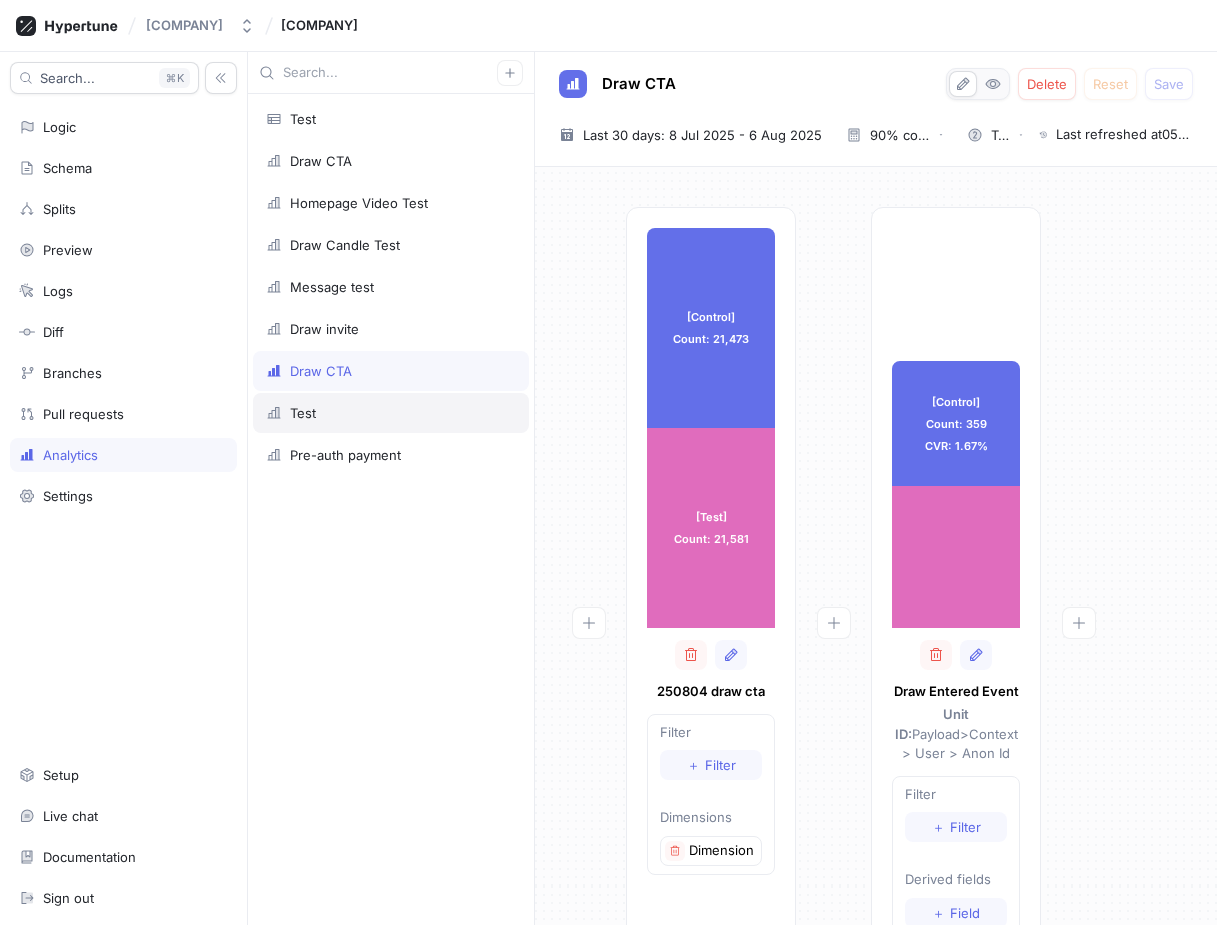 click on "Test" at bounding box center (391, 413) 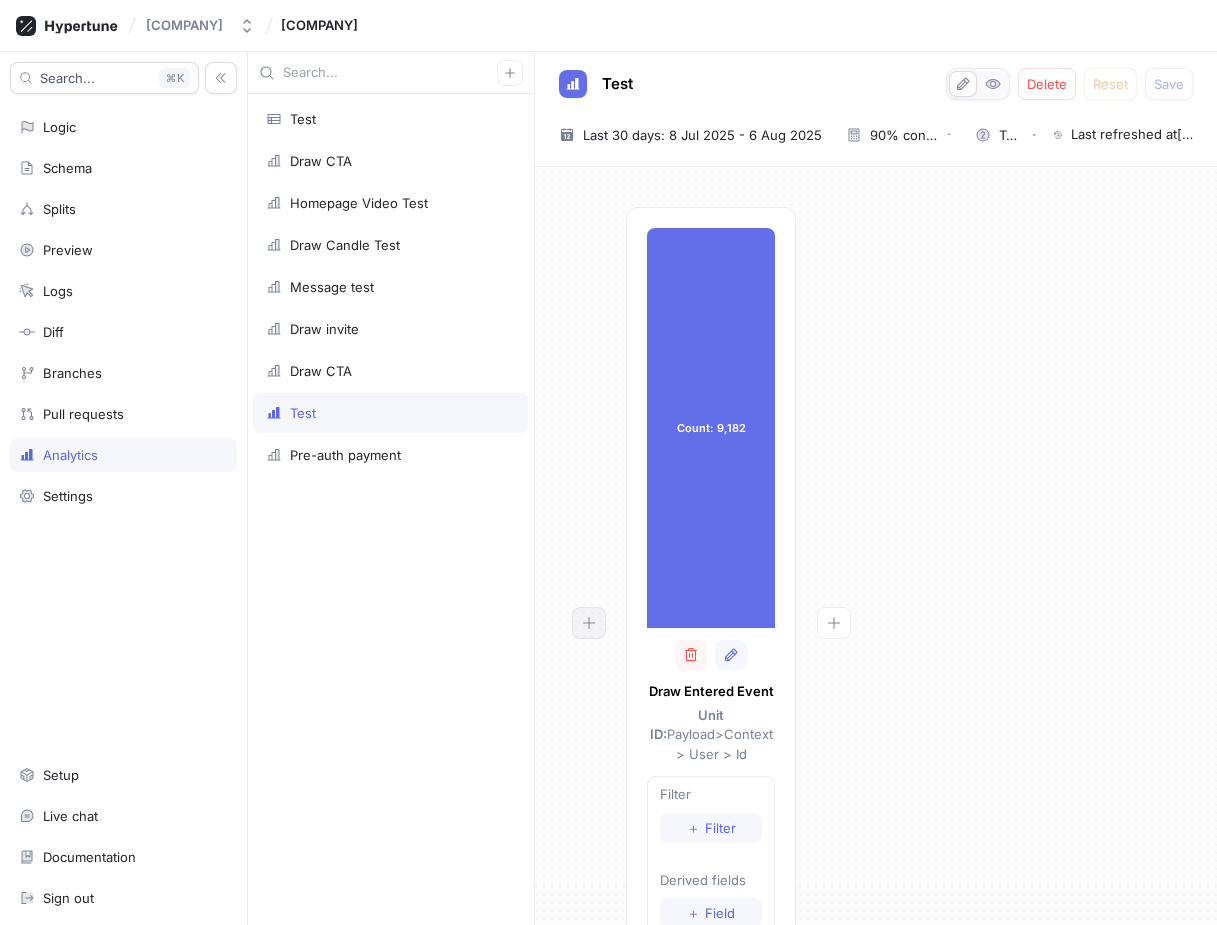 click 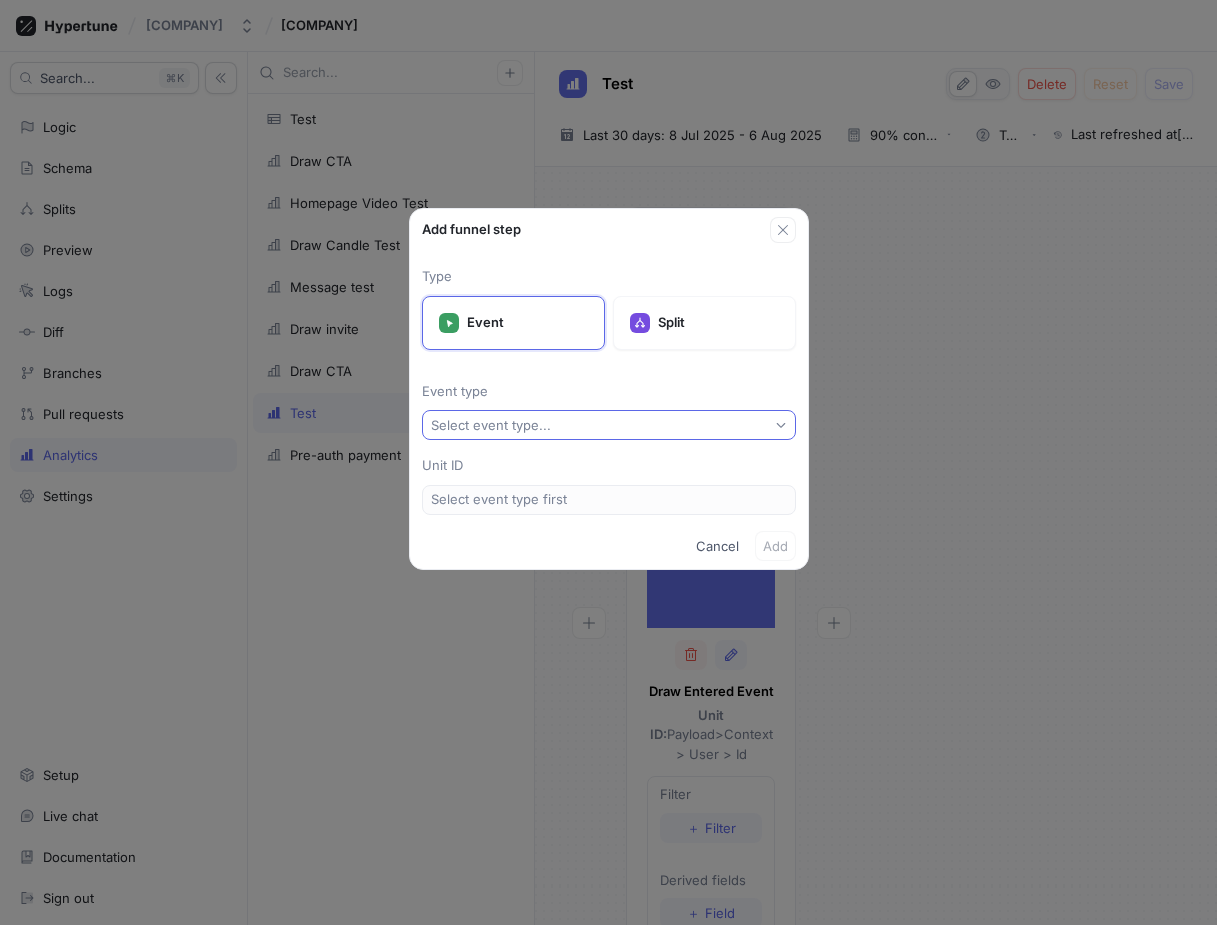 click on "Select event type..." at bounding box center [609, 425] 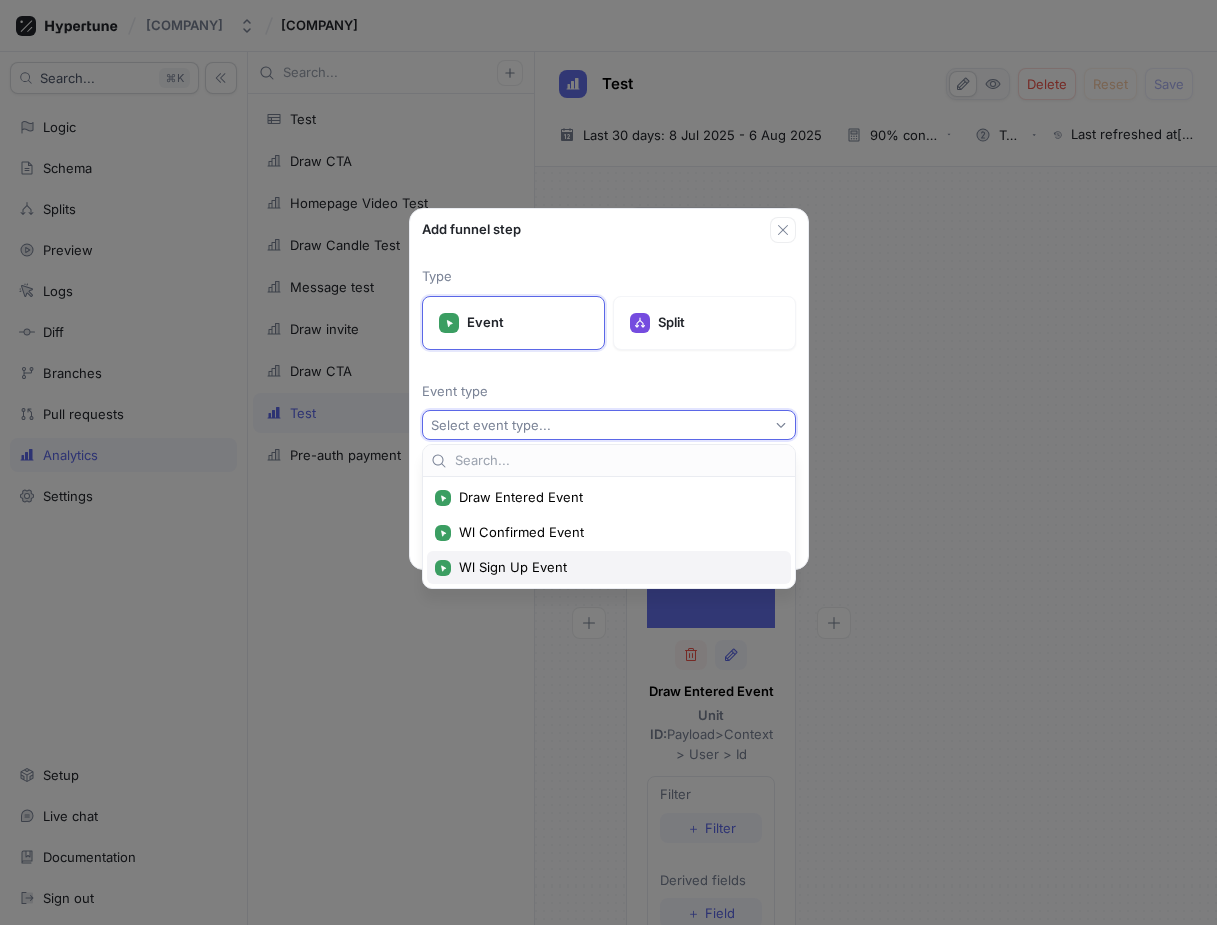 click on "Wl Sign Up Event" at bounding box center [609, 567] 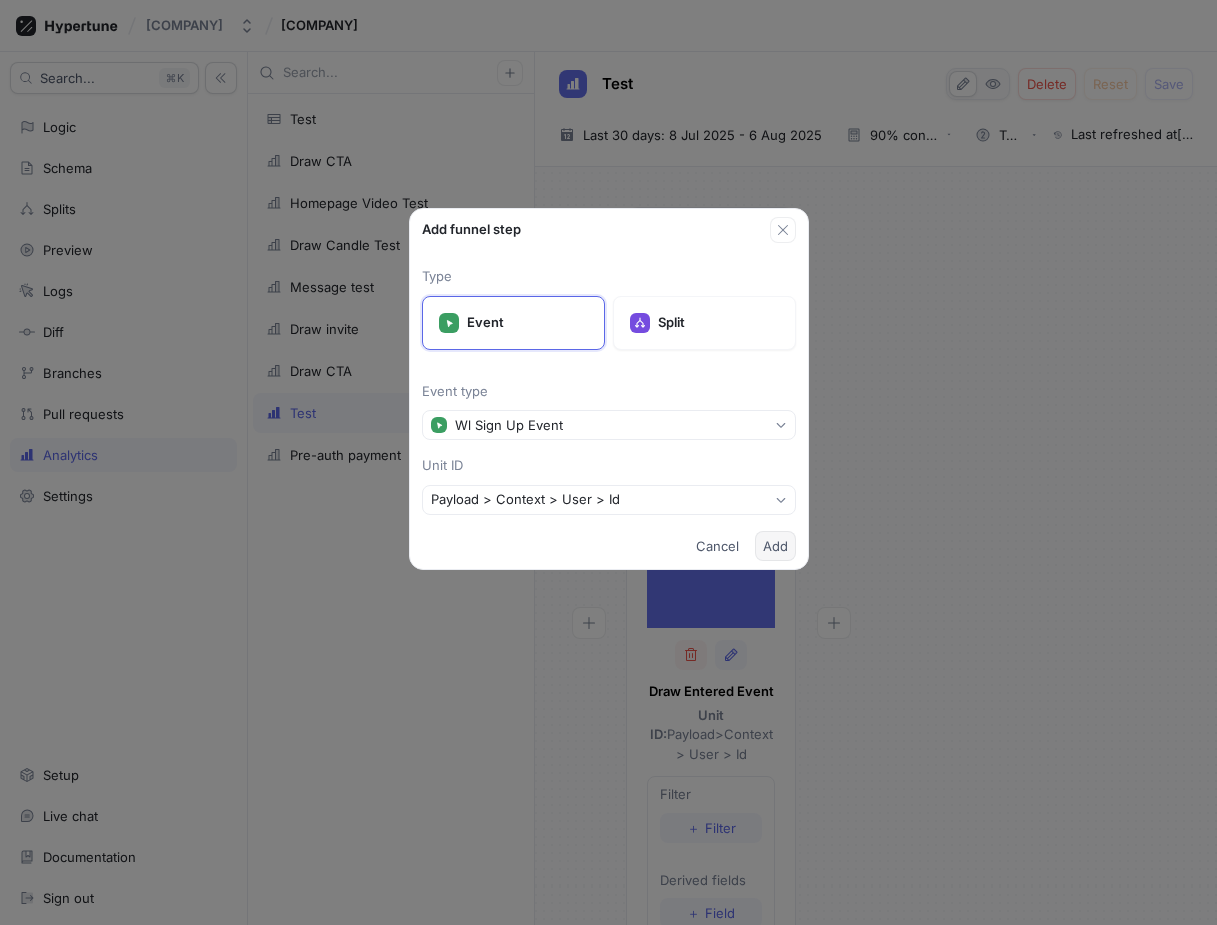 click on "Add" at bounding box center (775, 546) 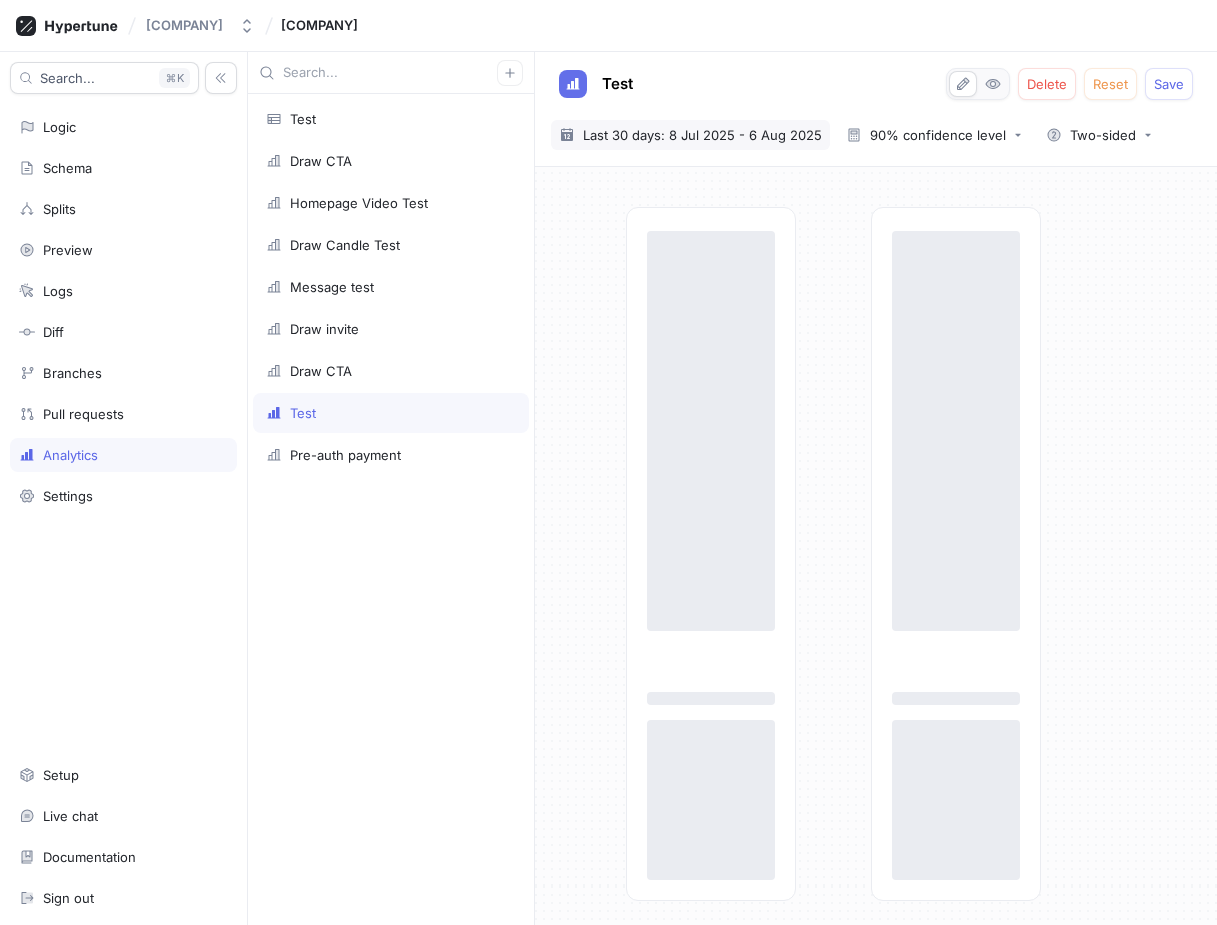 click on "Last 30 days: 8 Jul 2025 - 6 Aug 2025" at bounding box center [702, 135] 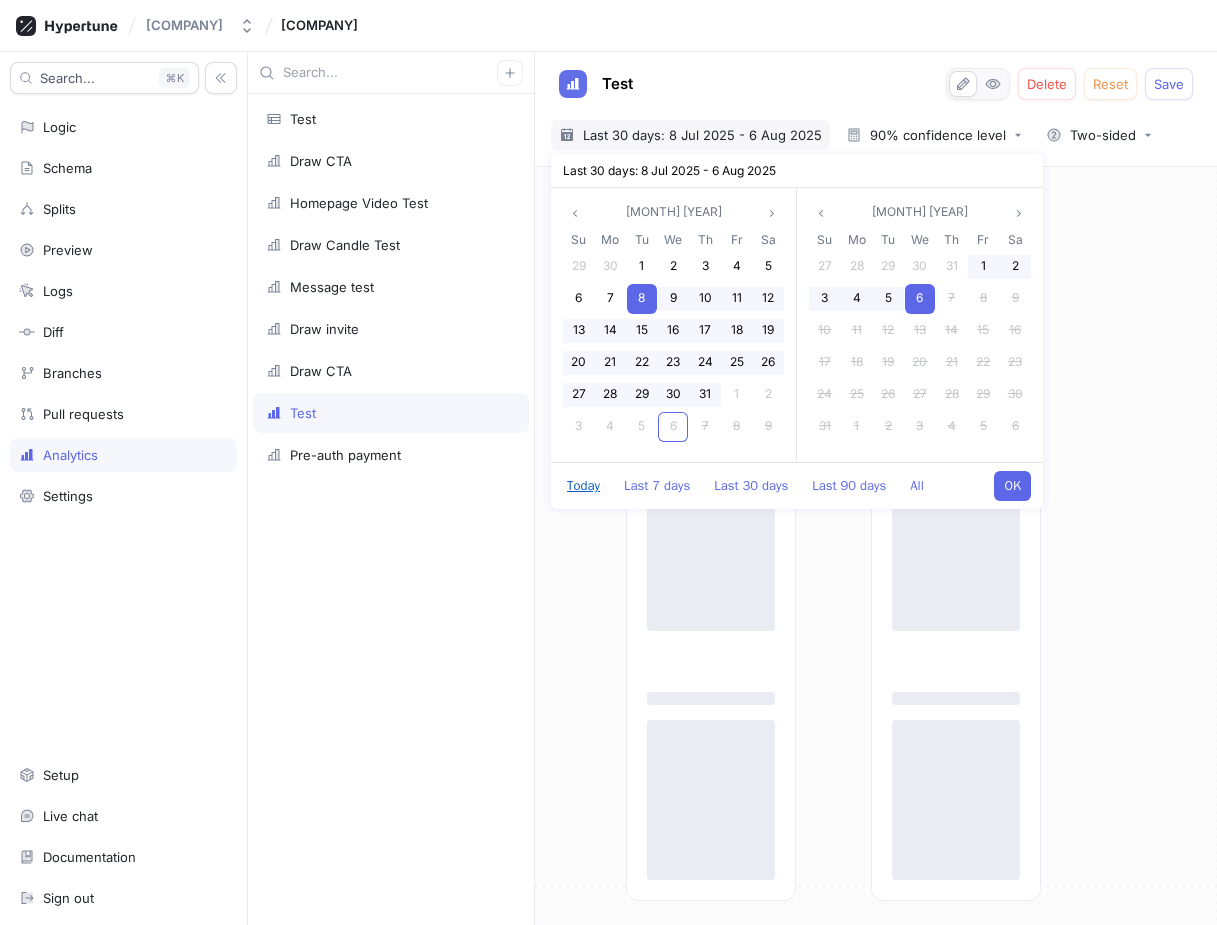 click on "Today" at bounding box center [583, 486] 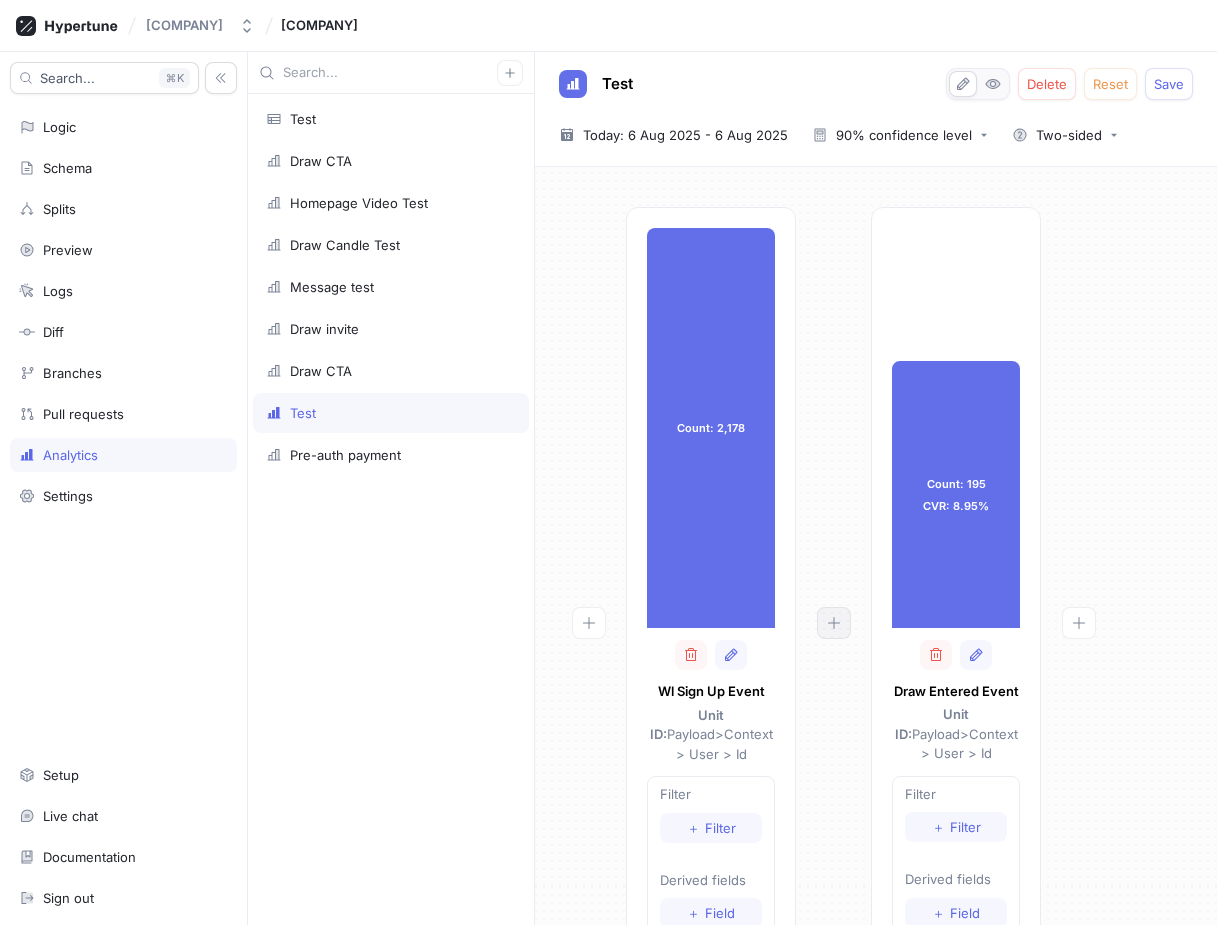 click 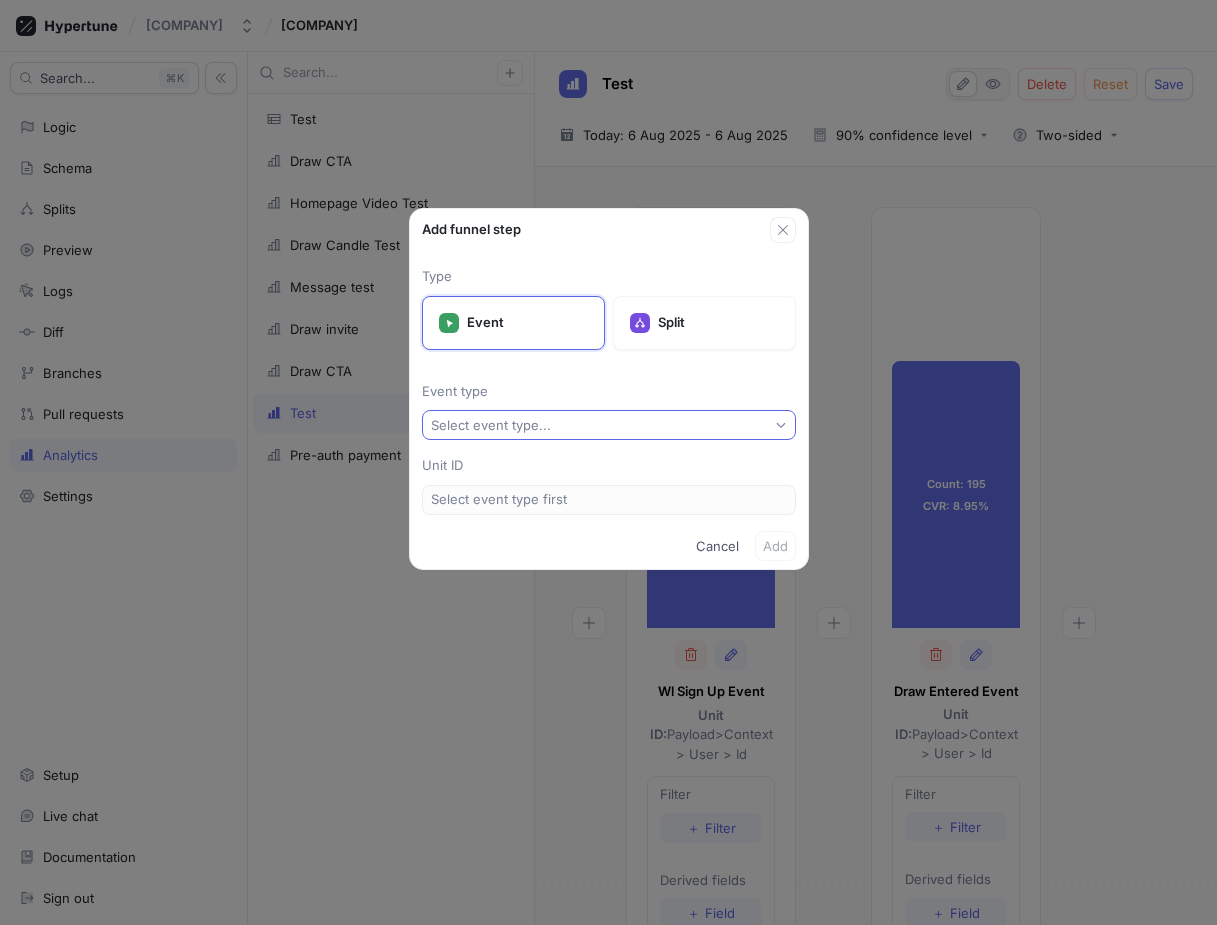click on "Select event type..." at bounding box center [609, 425] 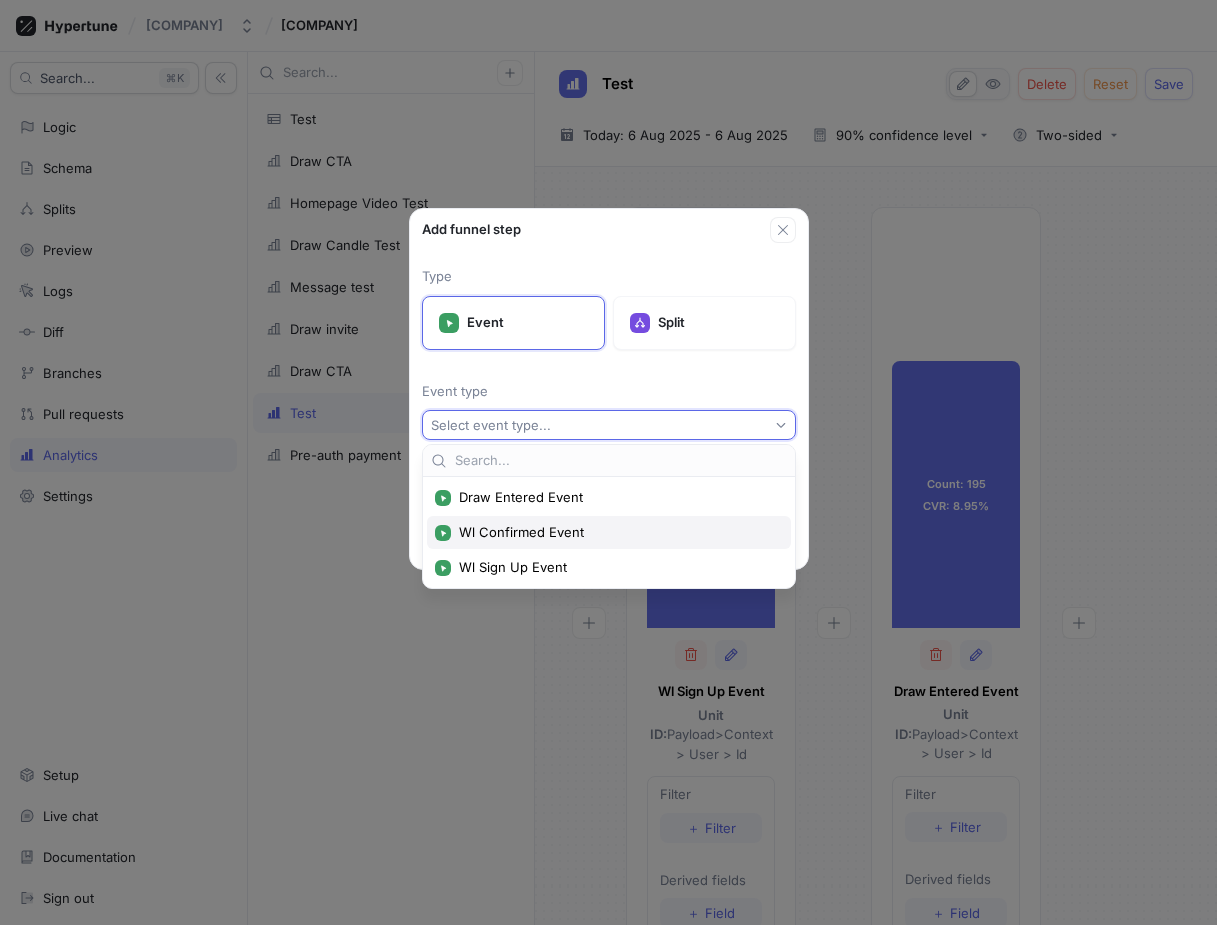 click on "Wl Confirmed Event" at bounding box center (609, 532) 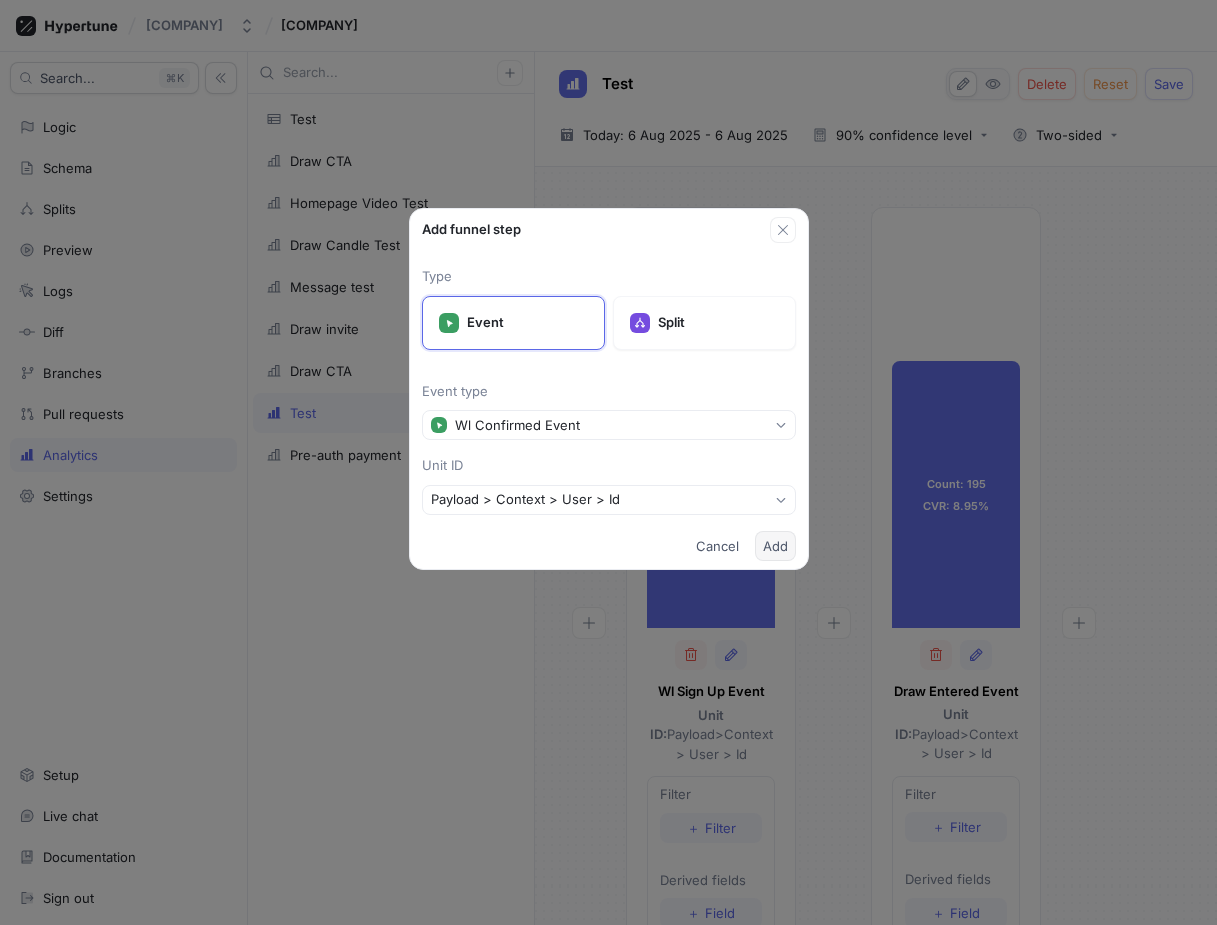 click on "Add" at bounding box center (775, 546) 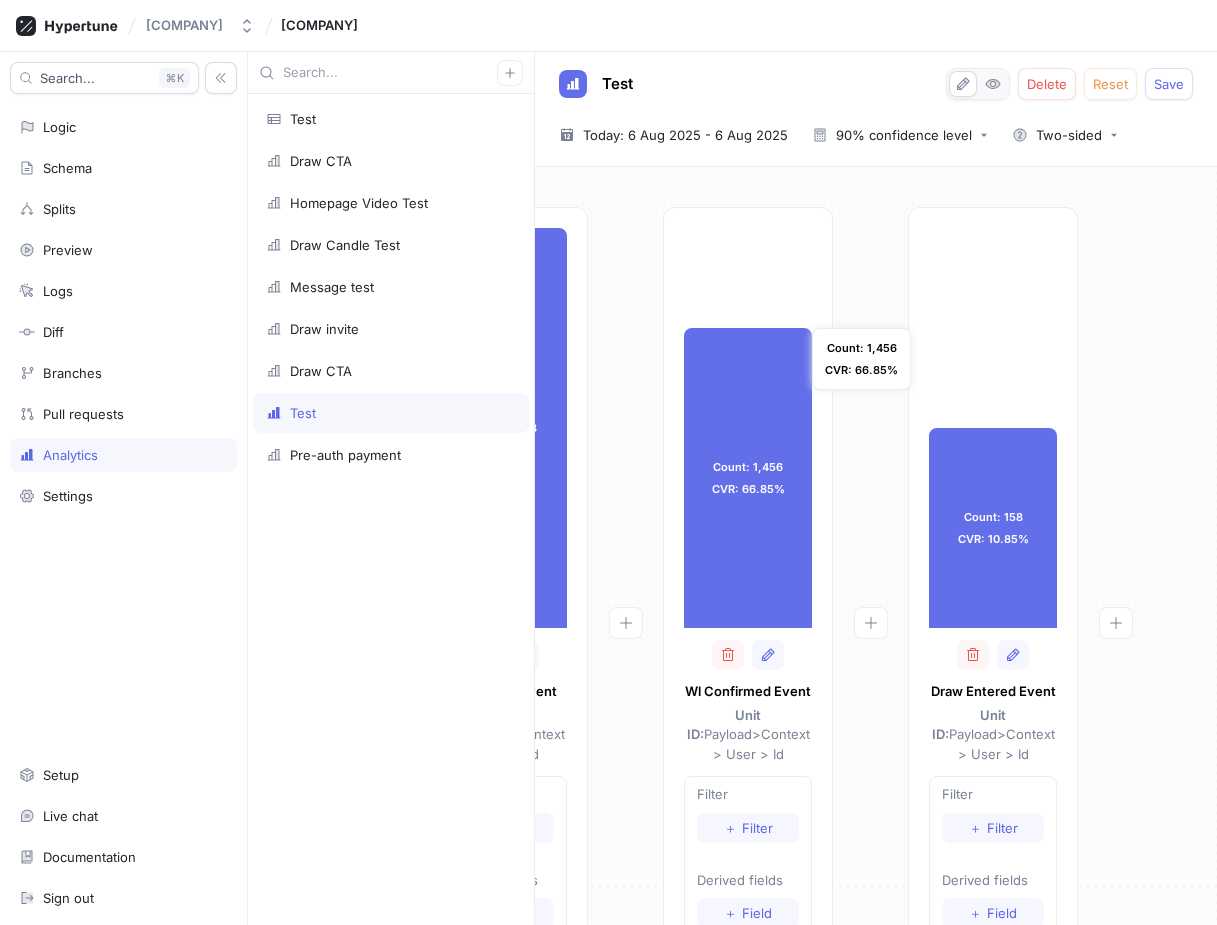 scroll, scrollTop: 0, scrollLeft: 0, axis: both 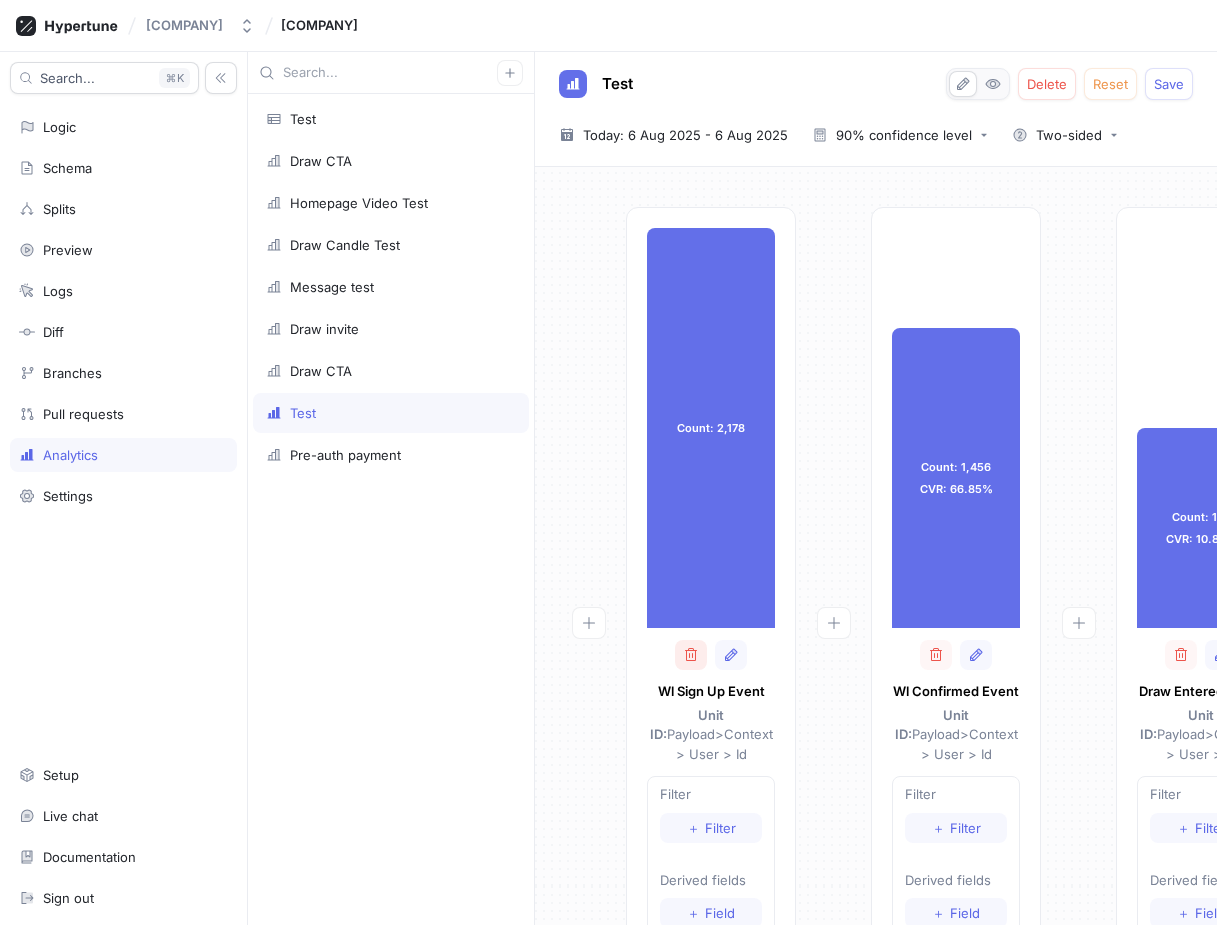 click 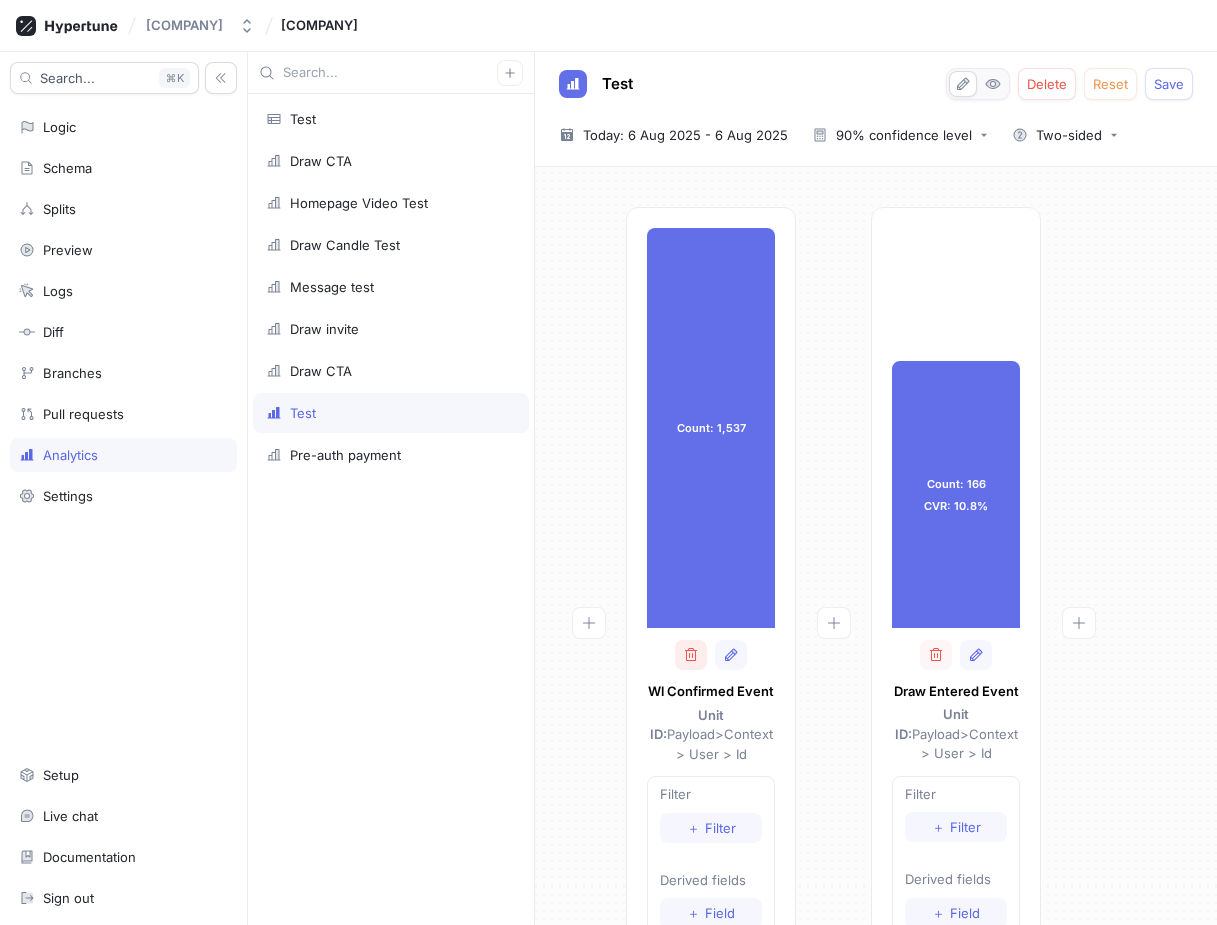 click 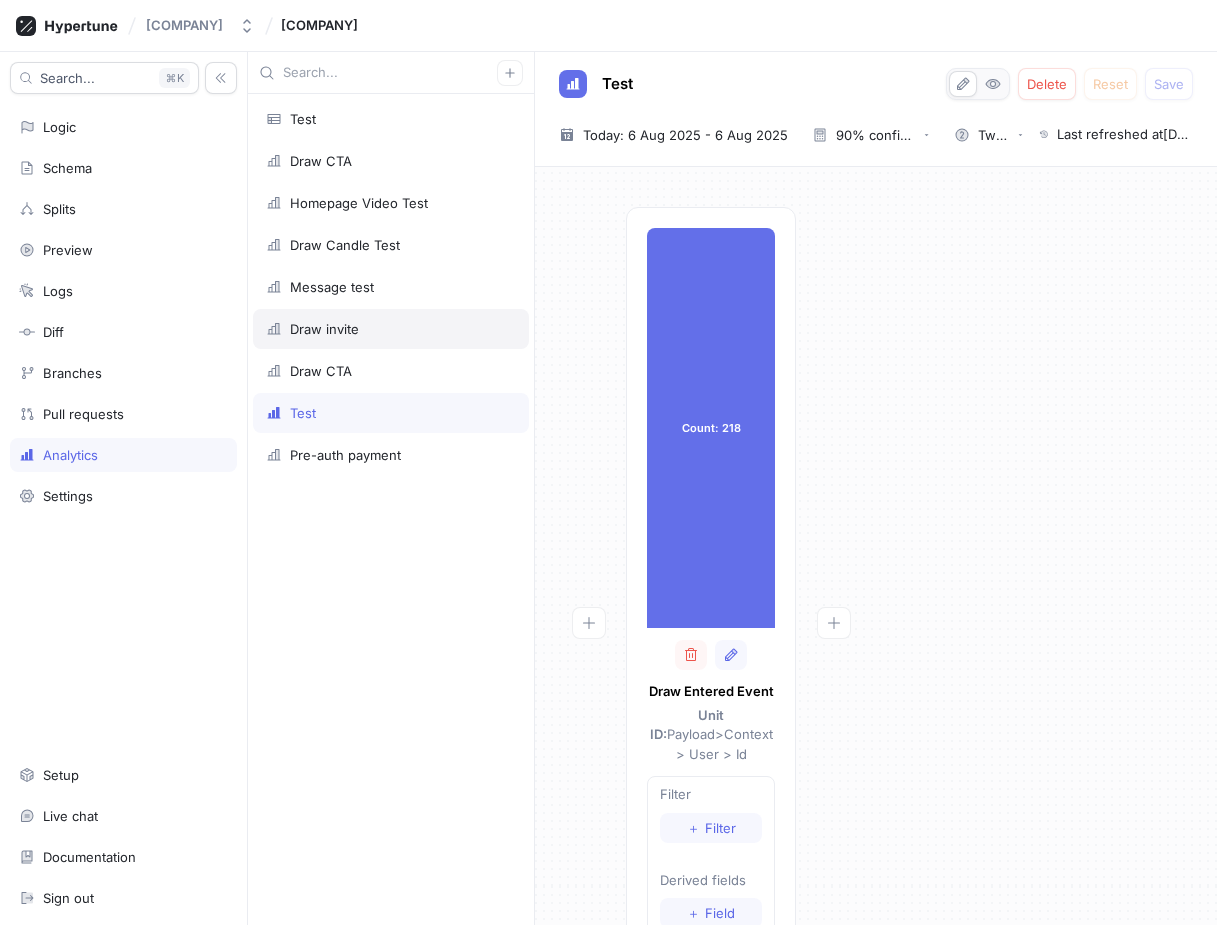 click on "Draw invite" at bounding box center [391, 329] 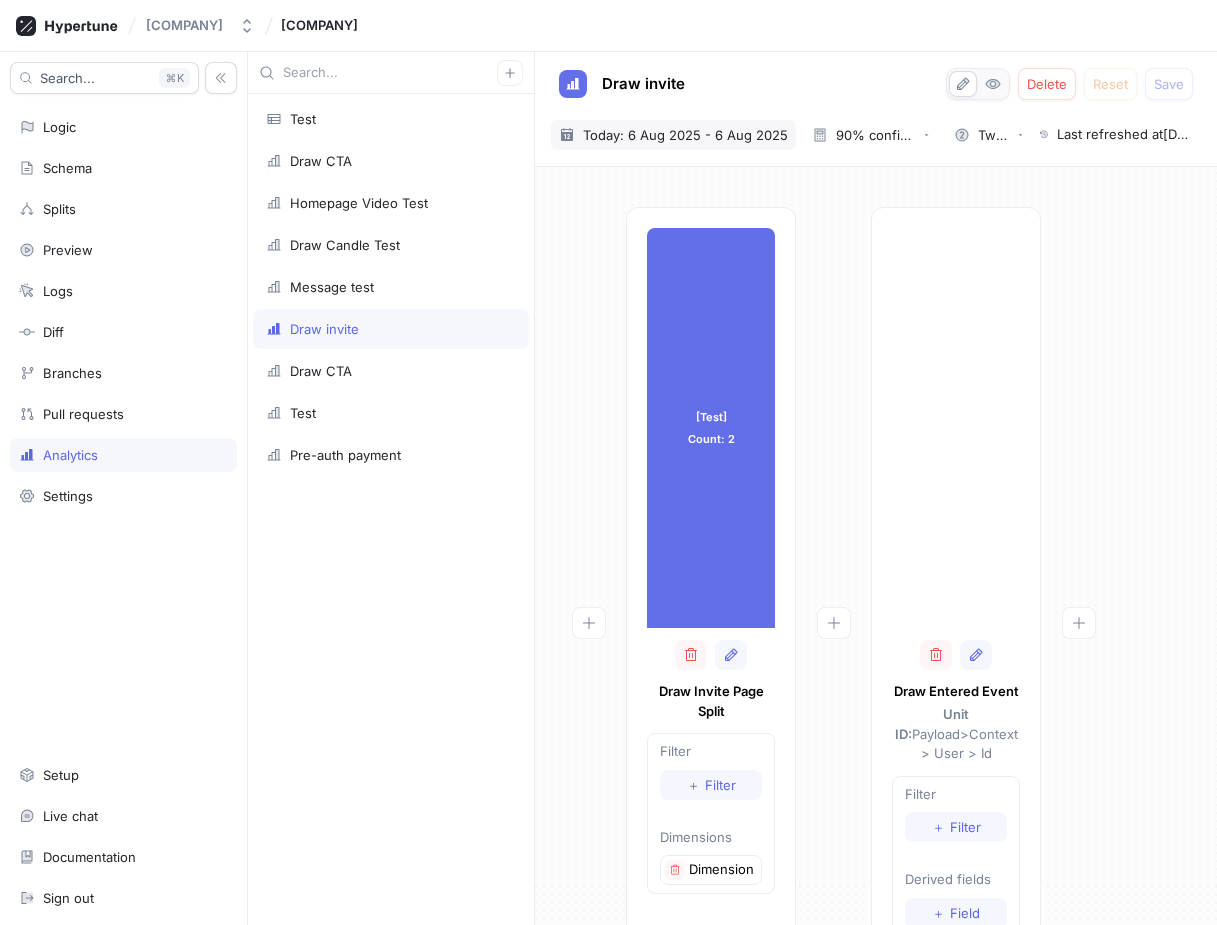 click on "Today: 6 Aug 2025 - 6 Aug 2025" at bounding box center (685, 135) 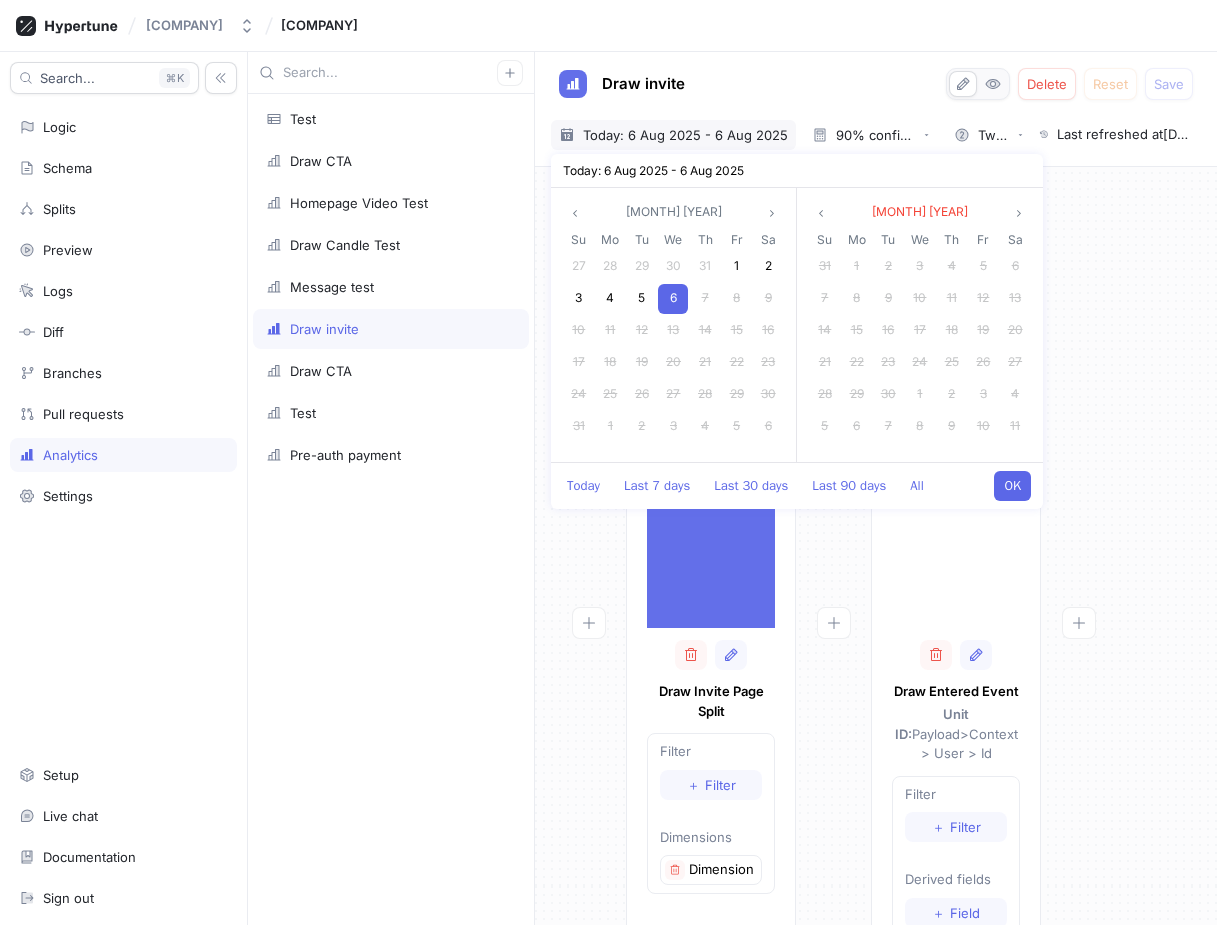 click at bounding box center [588, 672] 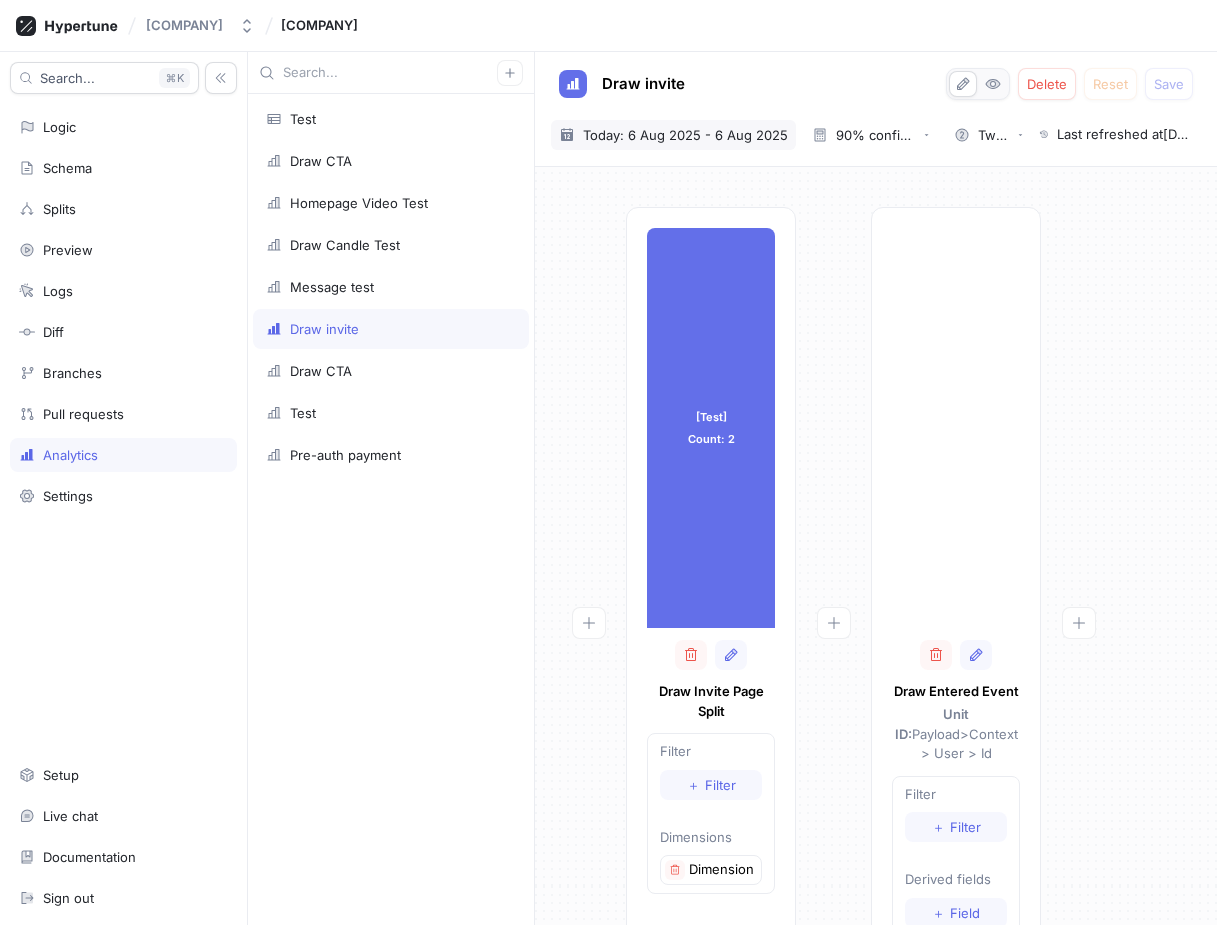 click on "Today: 6 Aug 2025 - 6 Aug 2025" at bounding box center (685, 135) 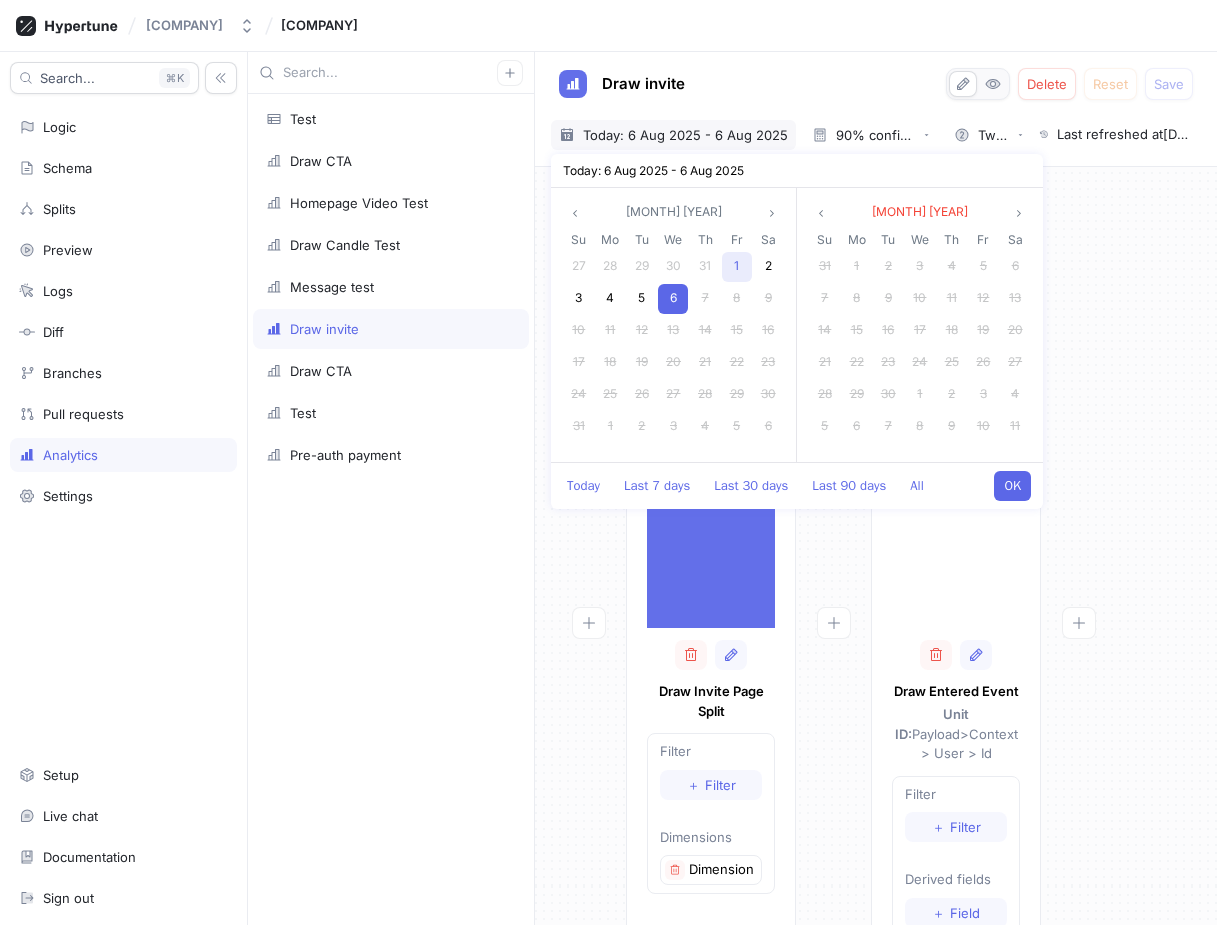 click on "1" at bounding box center (737, 267) 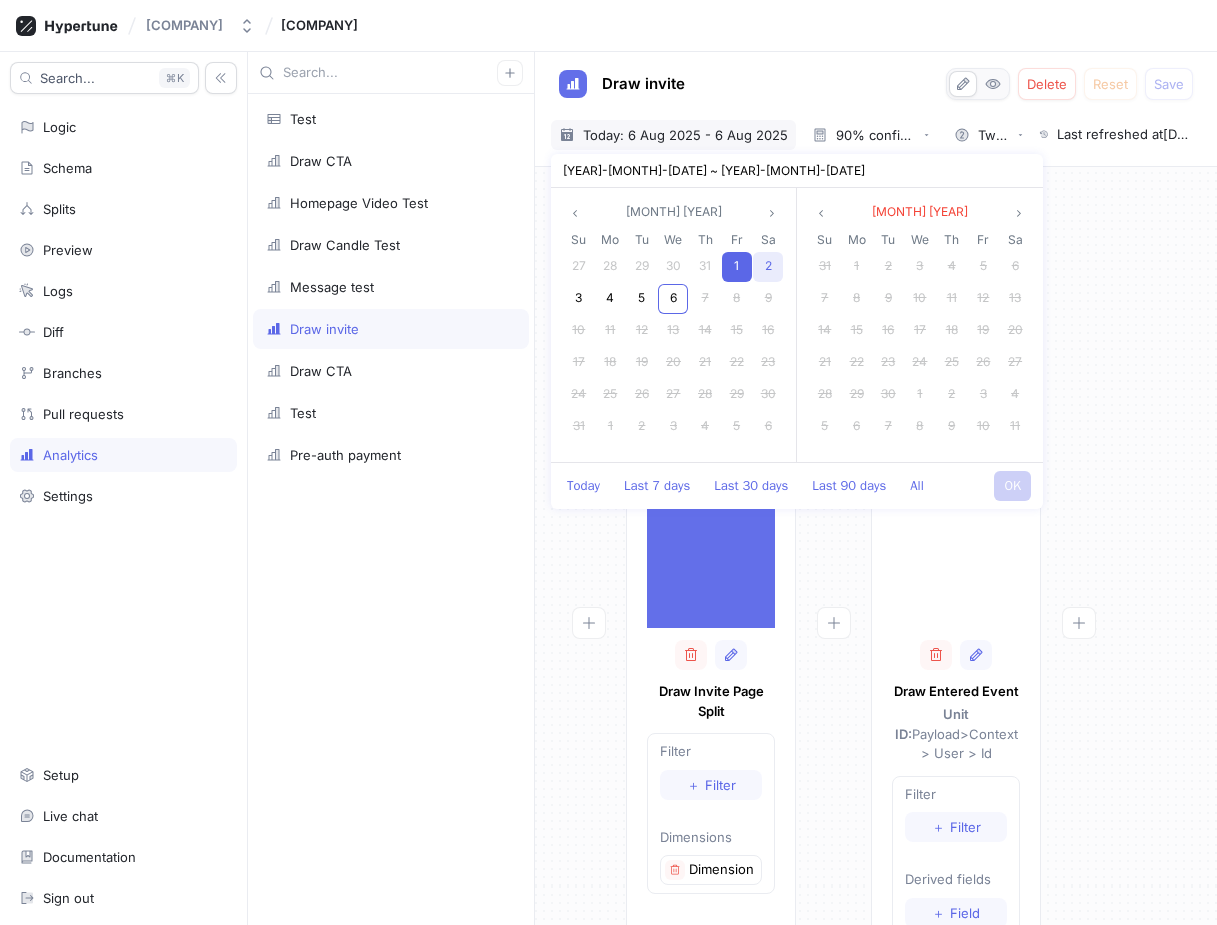click on "2" at bounding box center [768, 267] 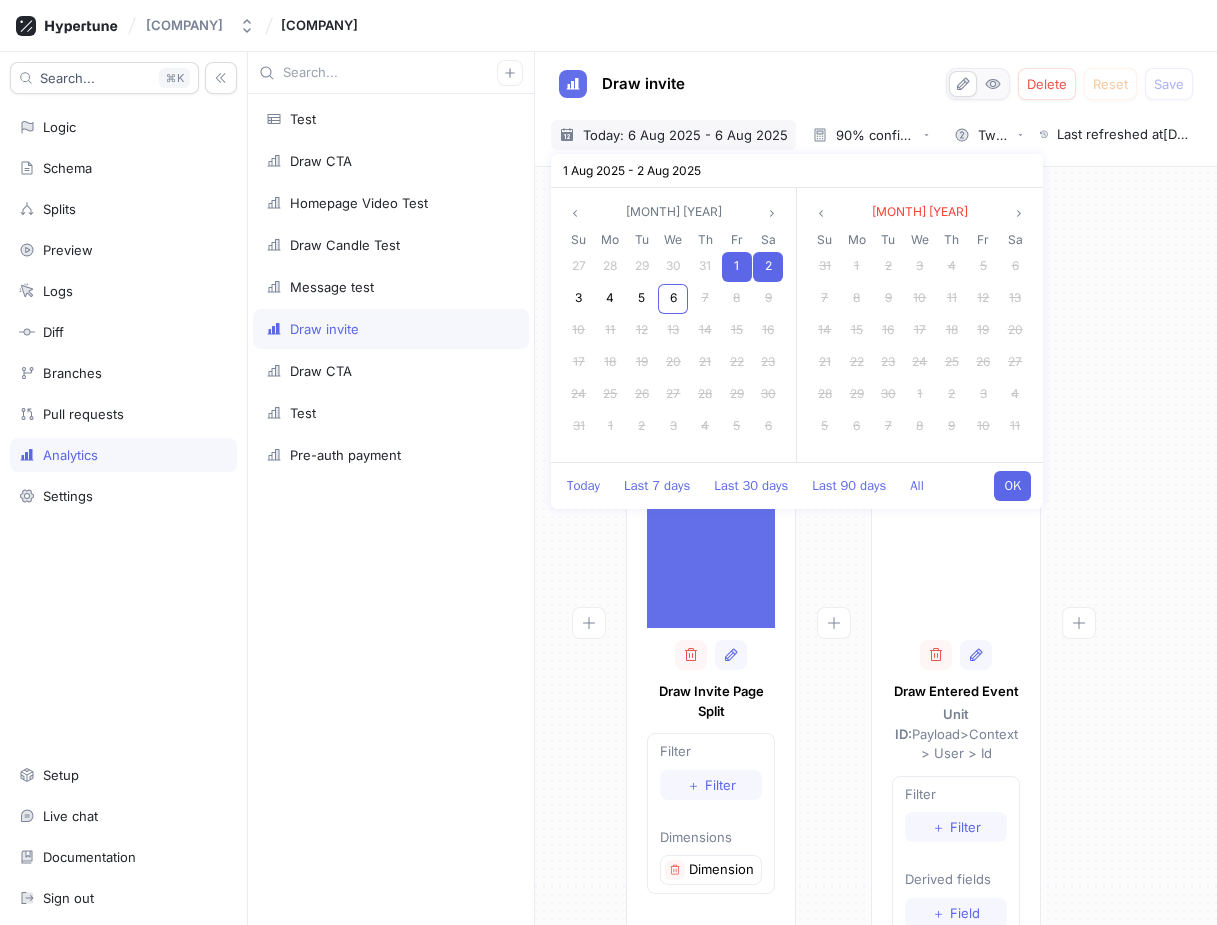 click on "OK" at bounding box center [1012, 486] 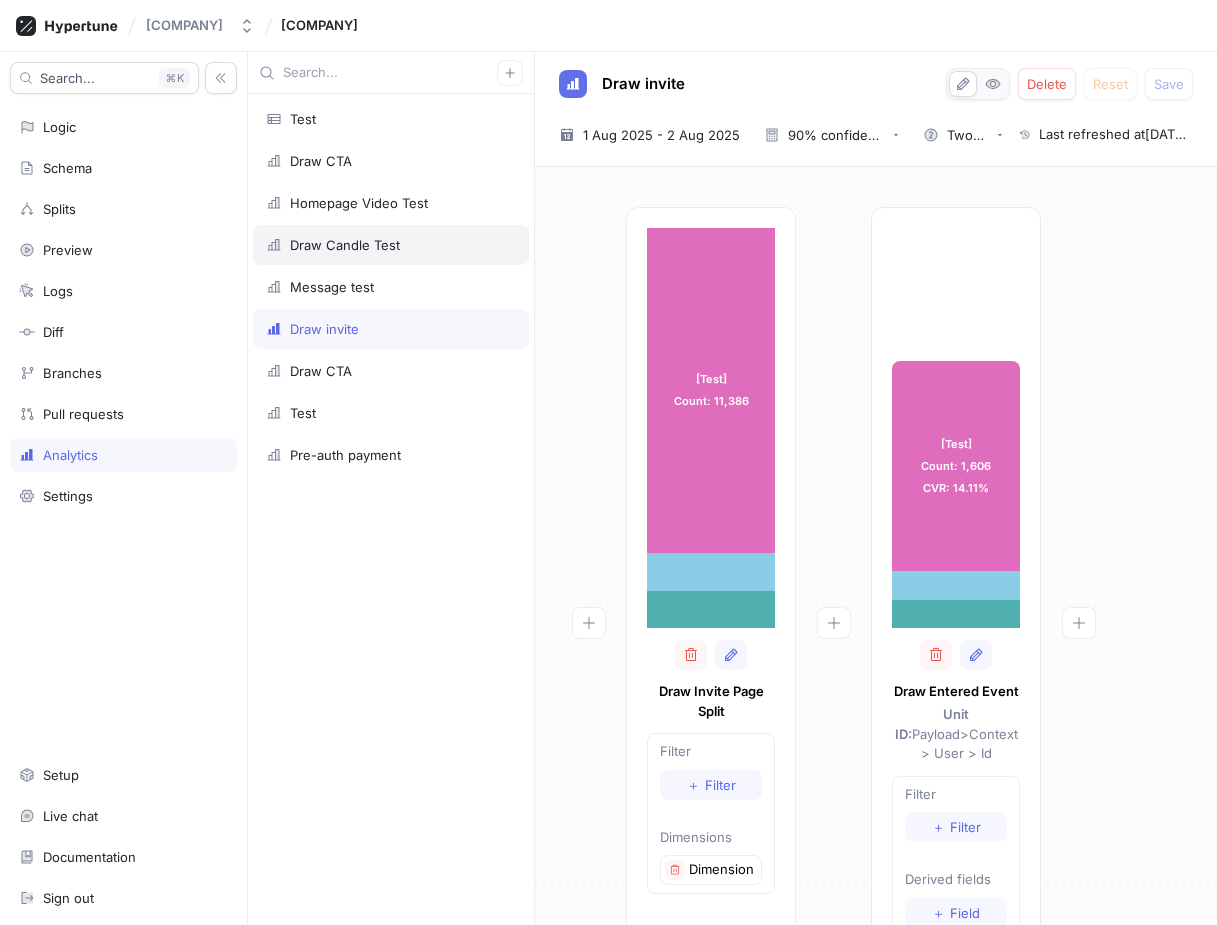 click on "Draw Candle Test" at bounding box center [391, 245] 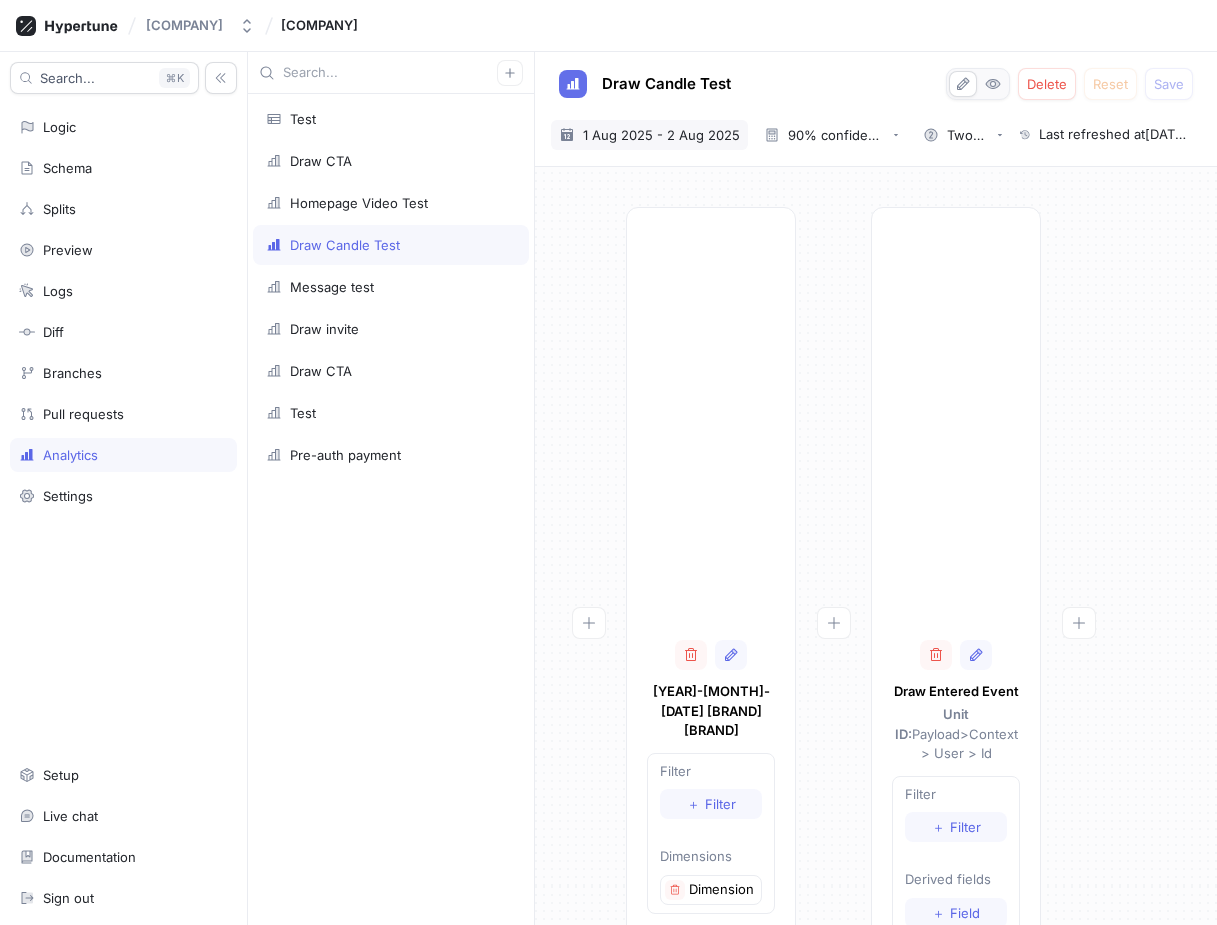 click on "1 Aug 2025 - 2 Aug 2025" at bounding box center (661, 135) 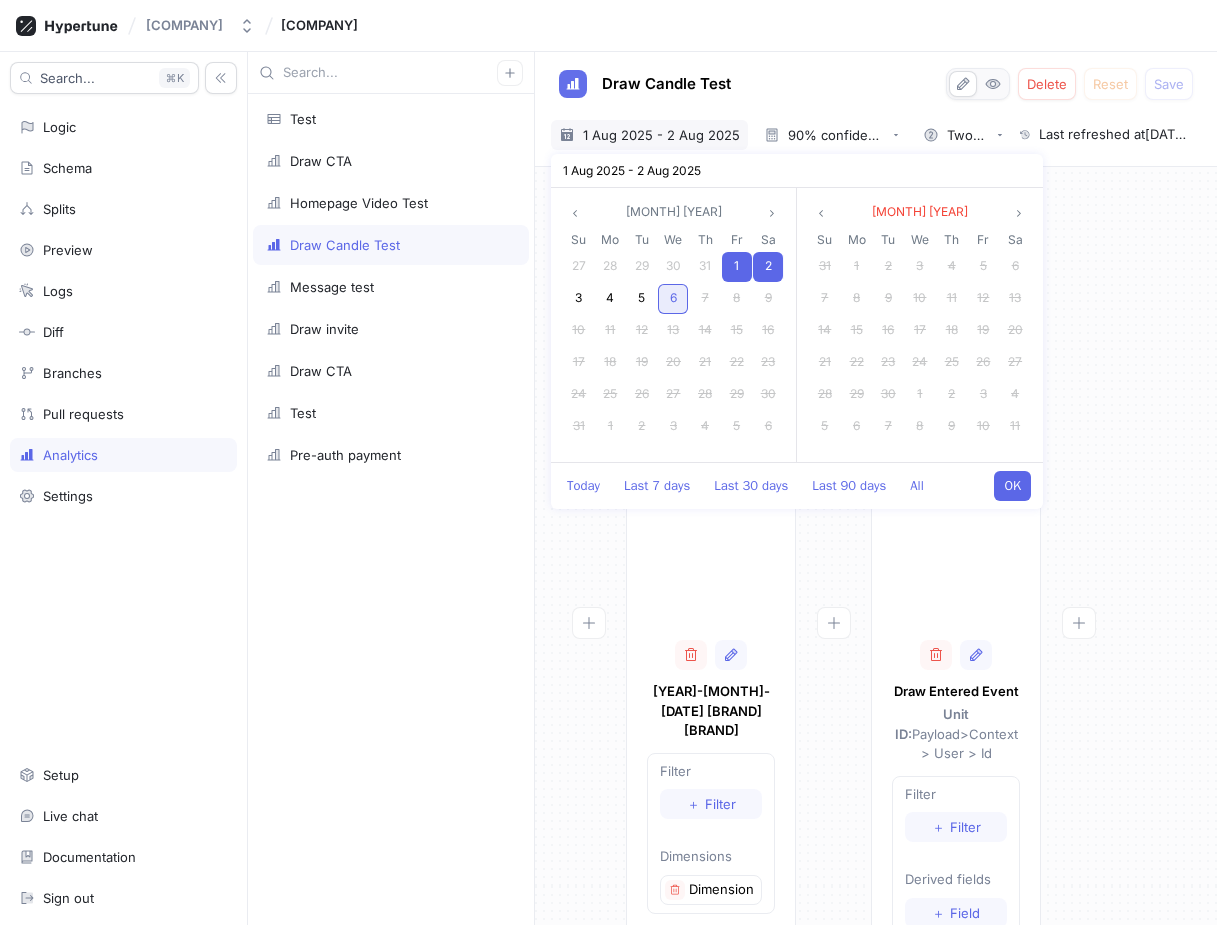 click on "6" at bounding box center [673, 297] 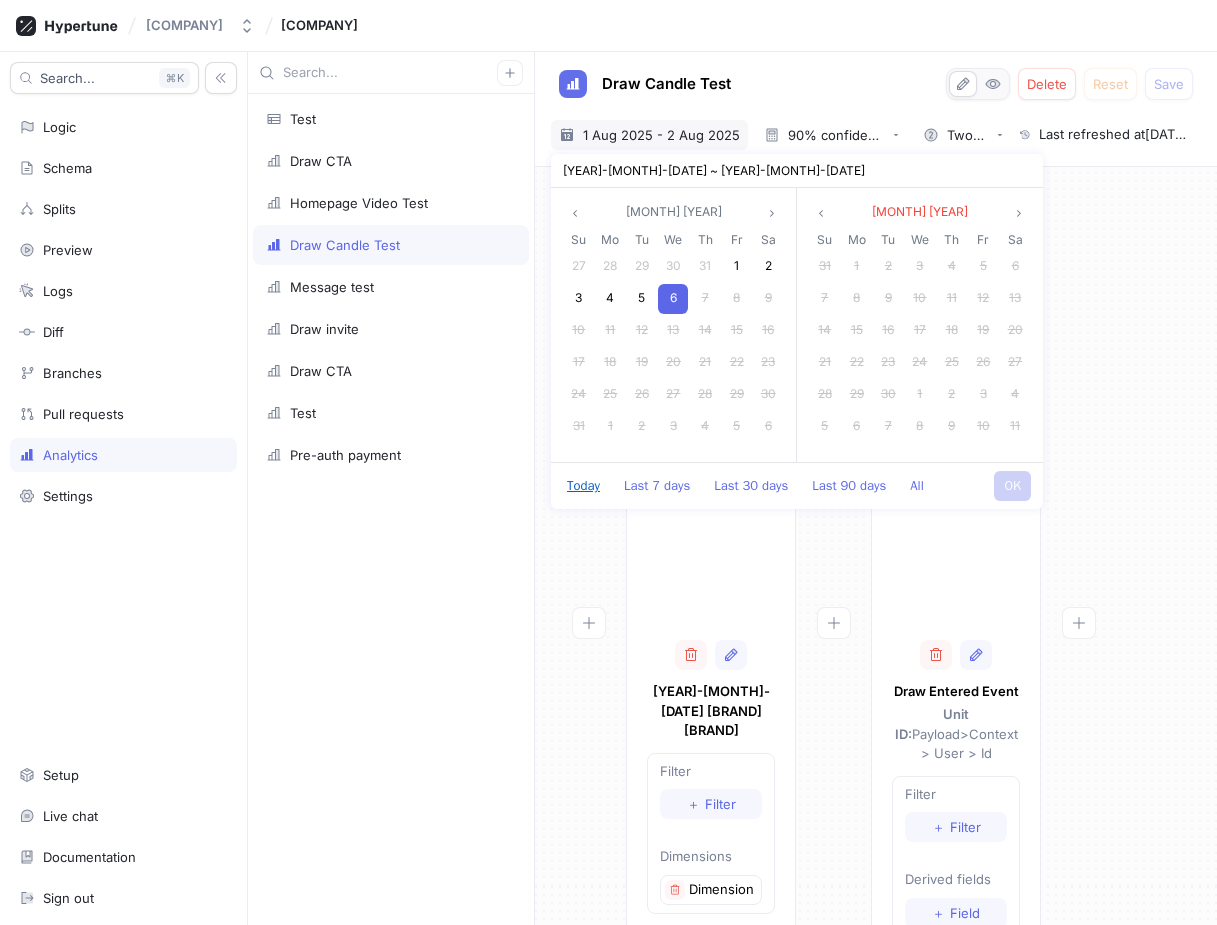 click on "Today" at bounding box center (583, 486) 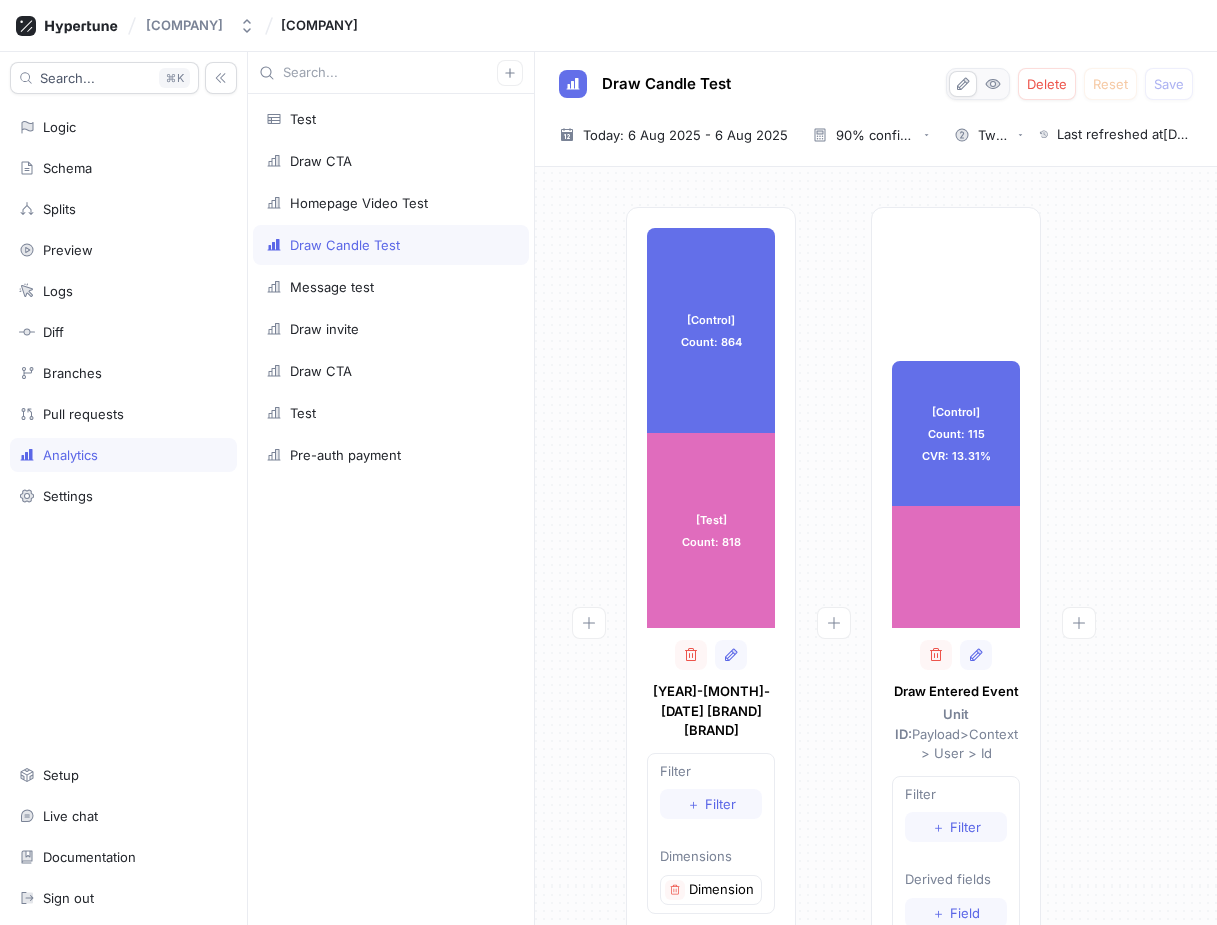 click at bounding box center (588, 672) 